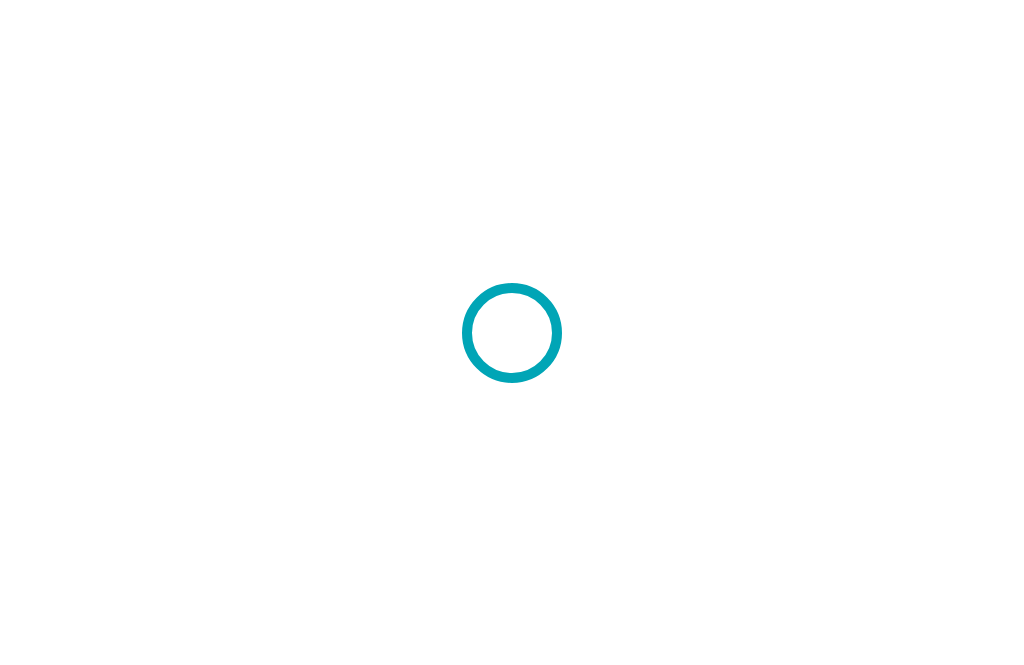 scroll, scrollTop: 0, scrollLeft: 0, axis: both 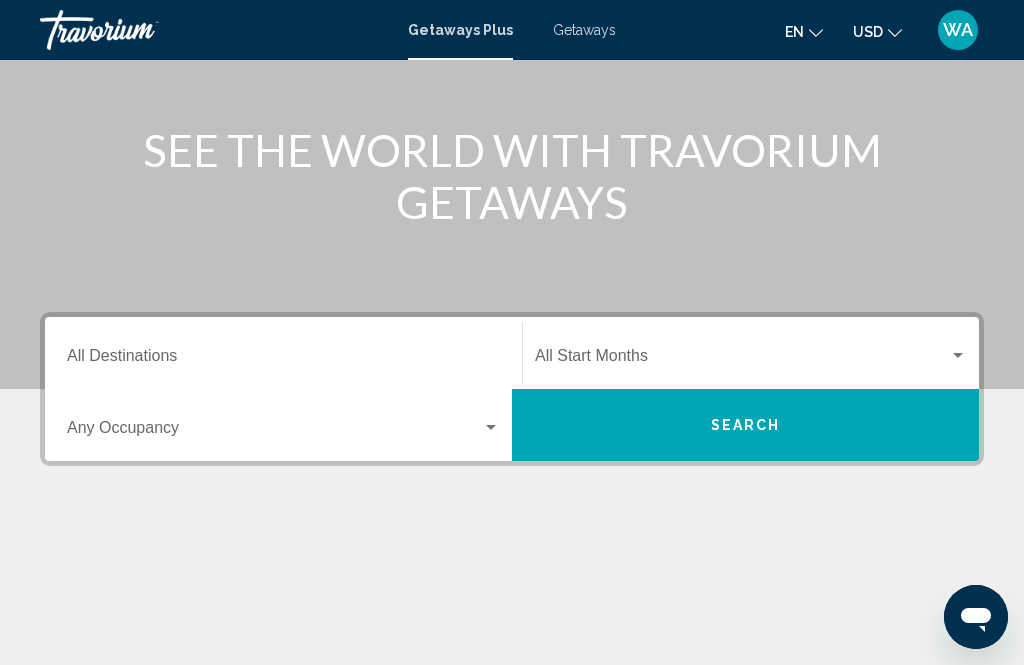 click on "Destination All Destinations" at bounding box center [283, 360] 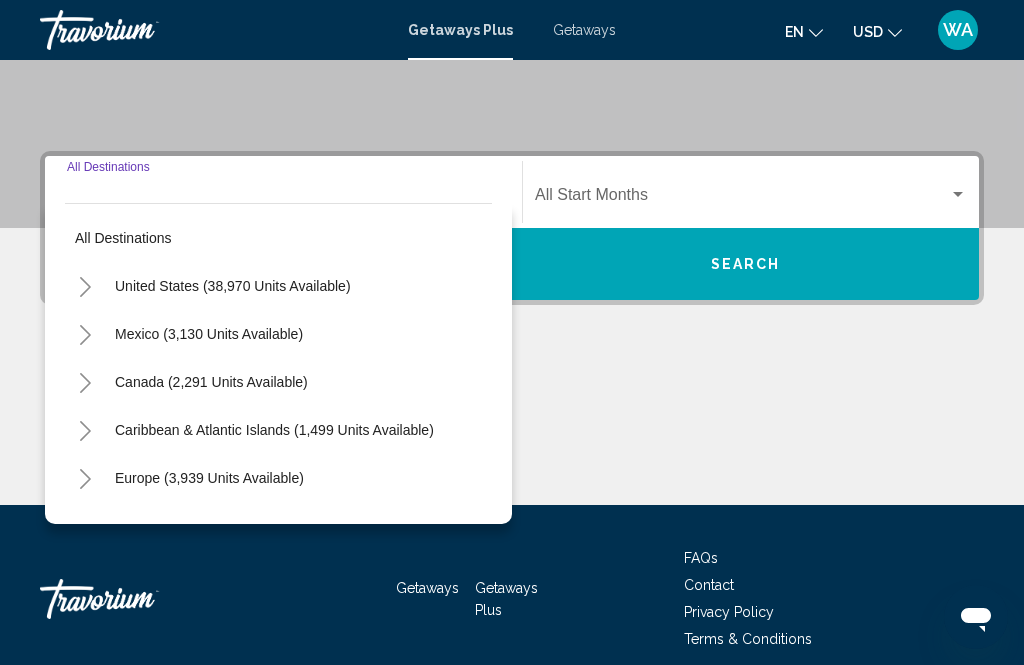 scroll, scrollTop: 393, scrollLeft: 0, axis: vertical 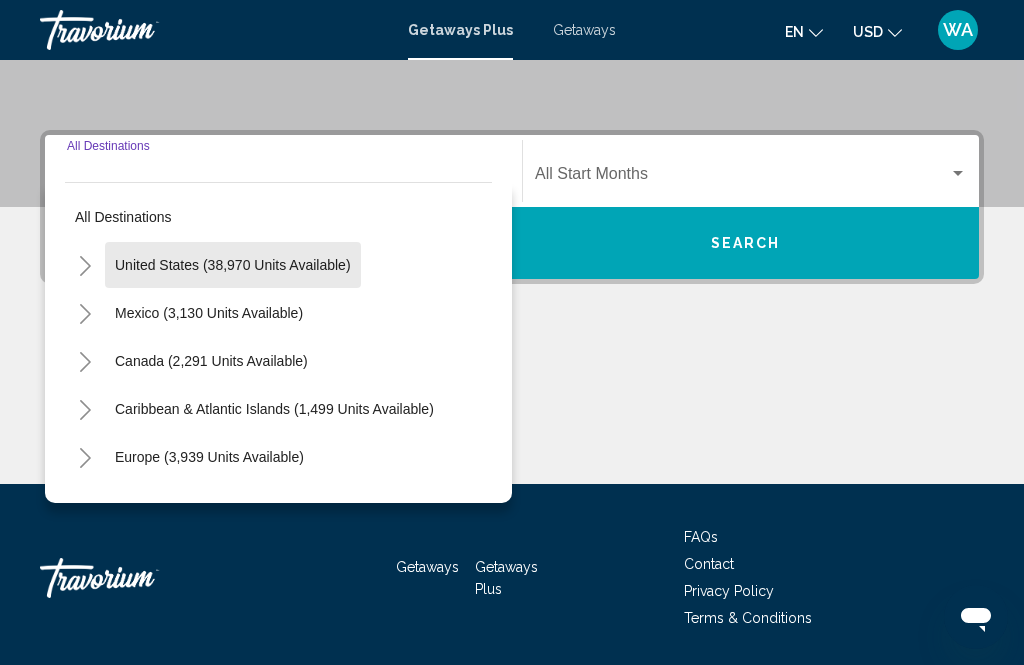 click on "United States (38,970 units available)" at bounding box center (233, 265) 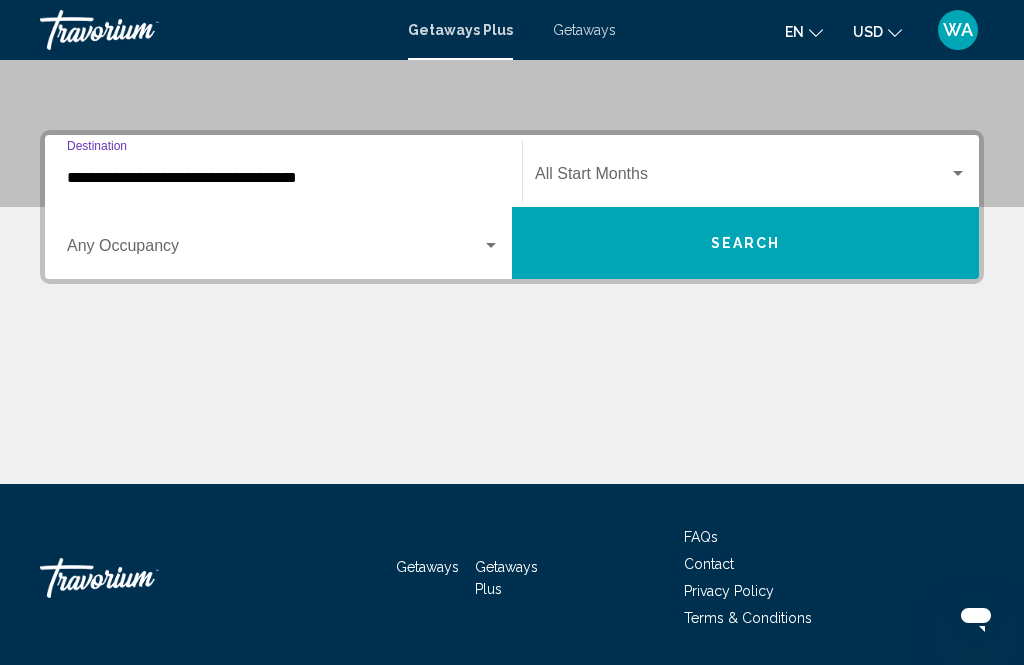 click at bounding box center (742, 178) 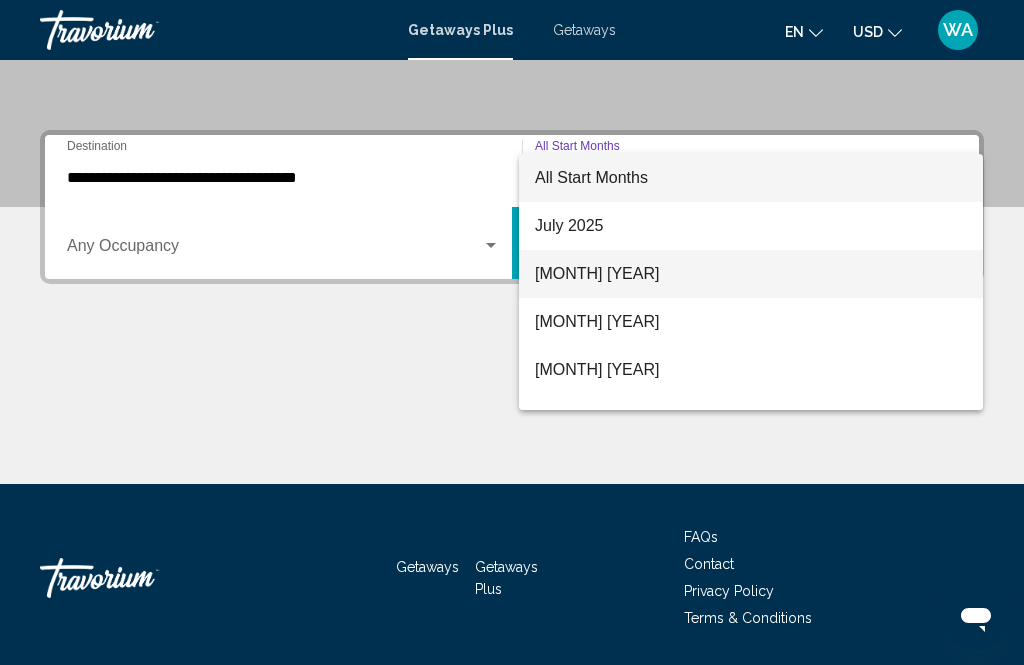 click on "[MONTH] [YEAR]" at bounding box center [751, 274] 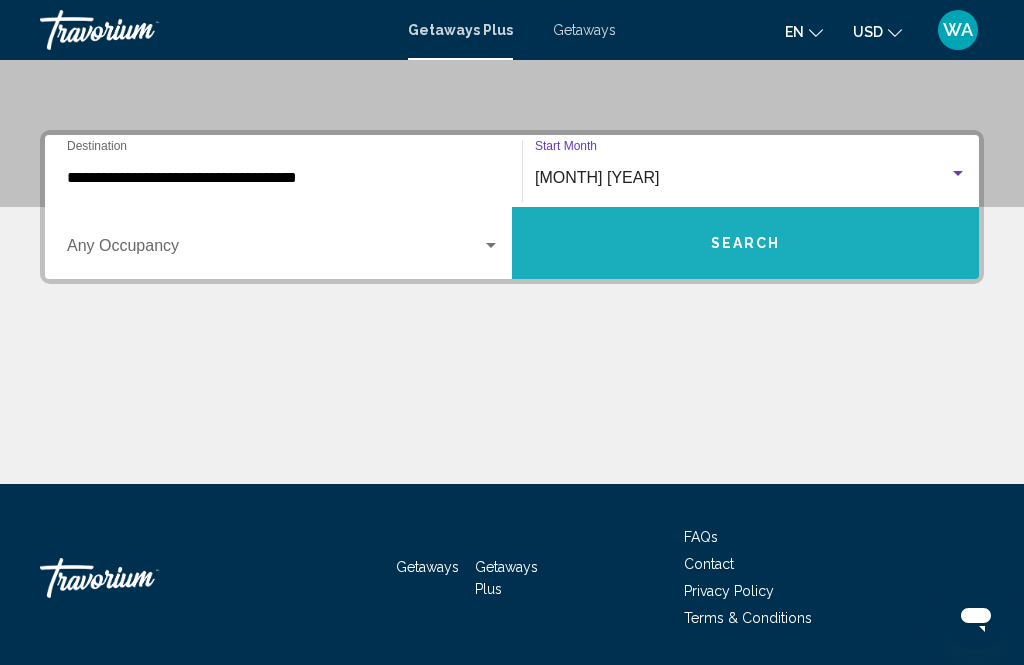 click on "Search" at bounding box center (746, 244) 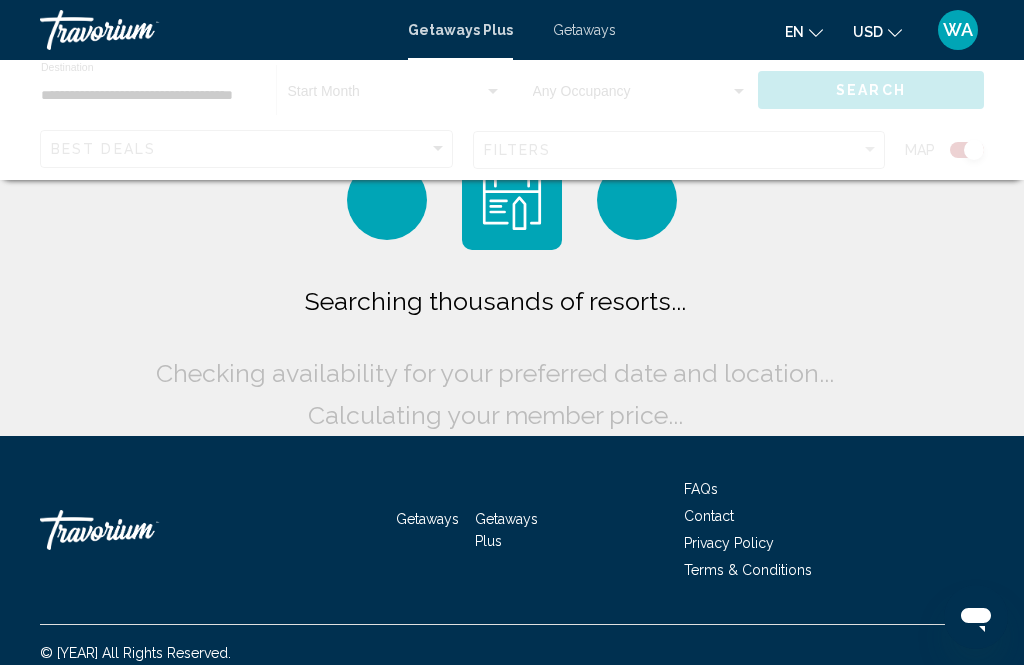 scroll, scrollTop: 0, scrollLeft: 0, axis: both 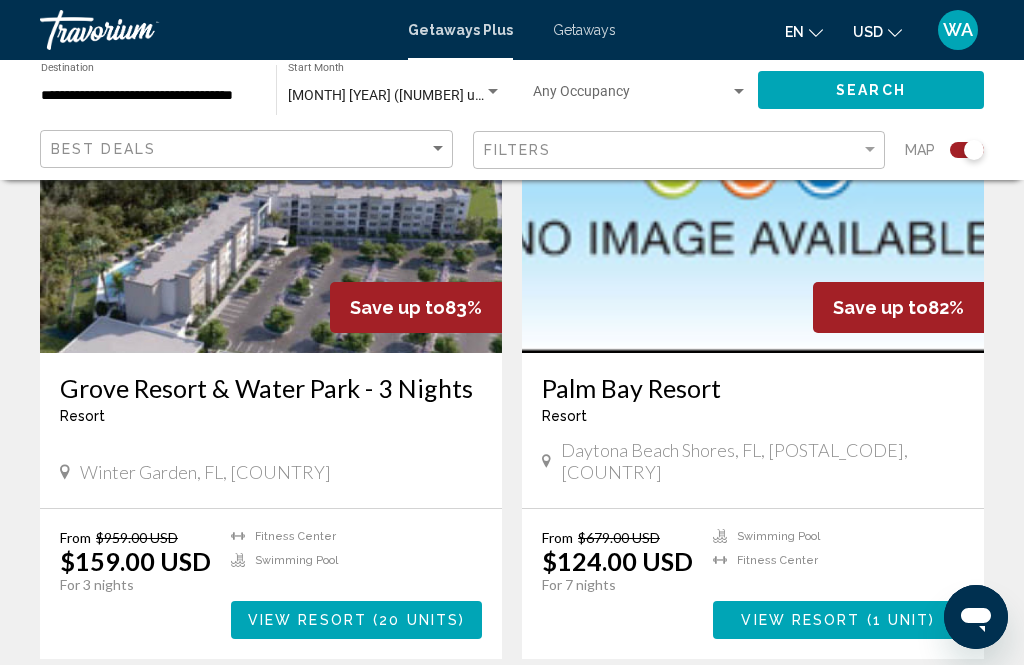 click on "WA" at bounding box center [958, 30] 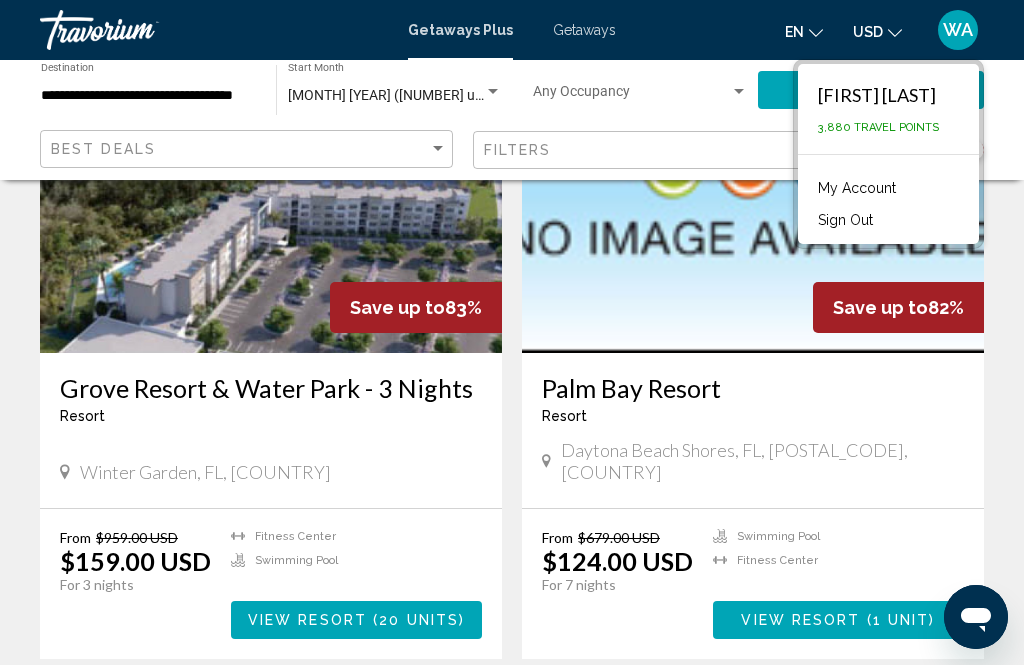 click on "Sign Out" at bounding box center (845, 220) 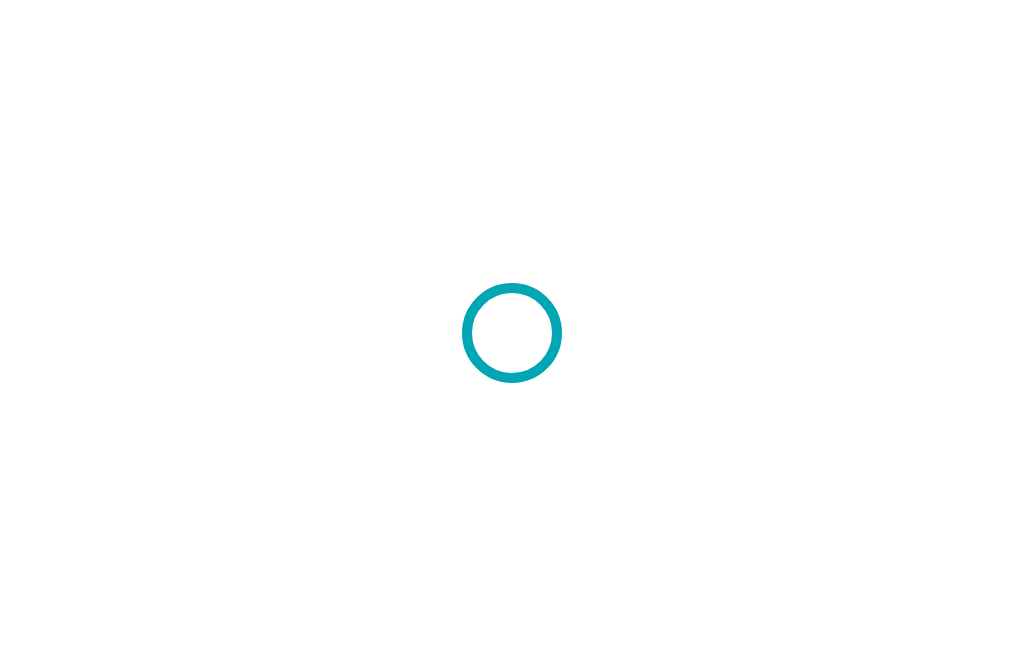 scroll, scrollTop: 0, scrollLeft: 0, axis: both 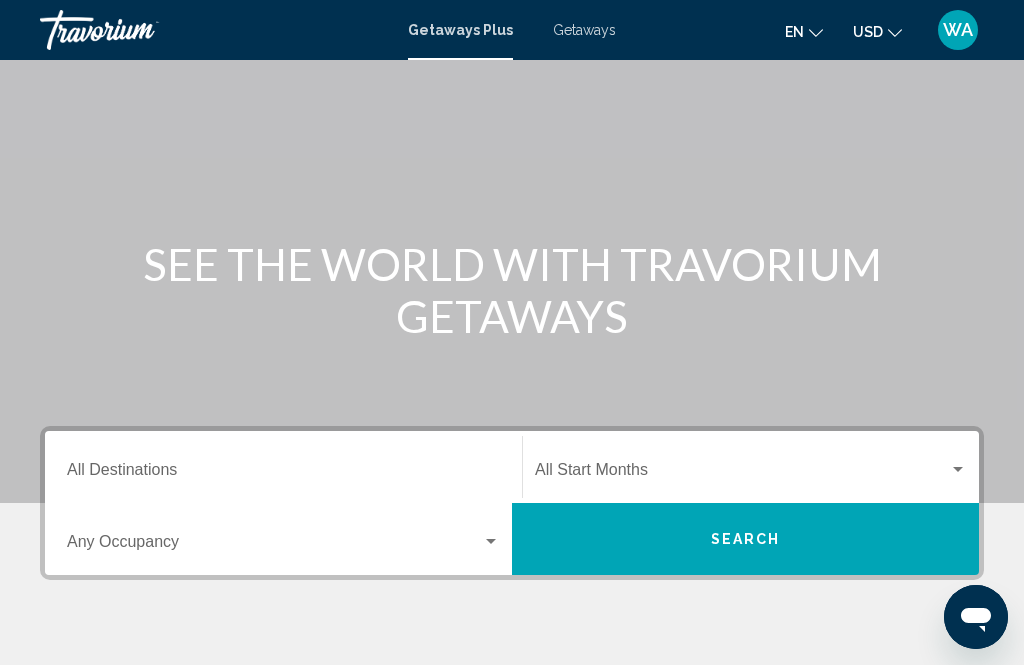 click at bounding box center (491, 542) 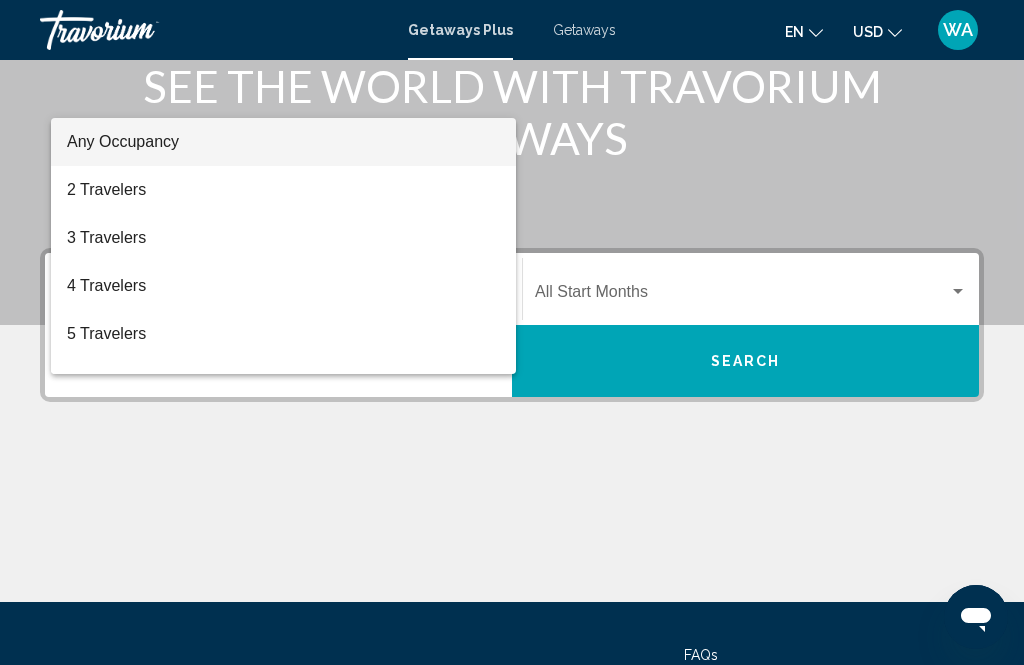 scroll, scrollTop: 273, scrollLeft: 0, axis: vertical 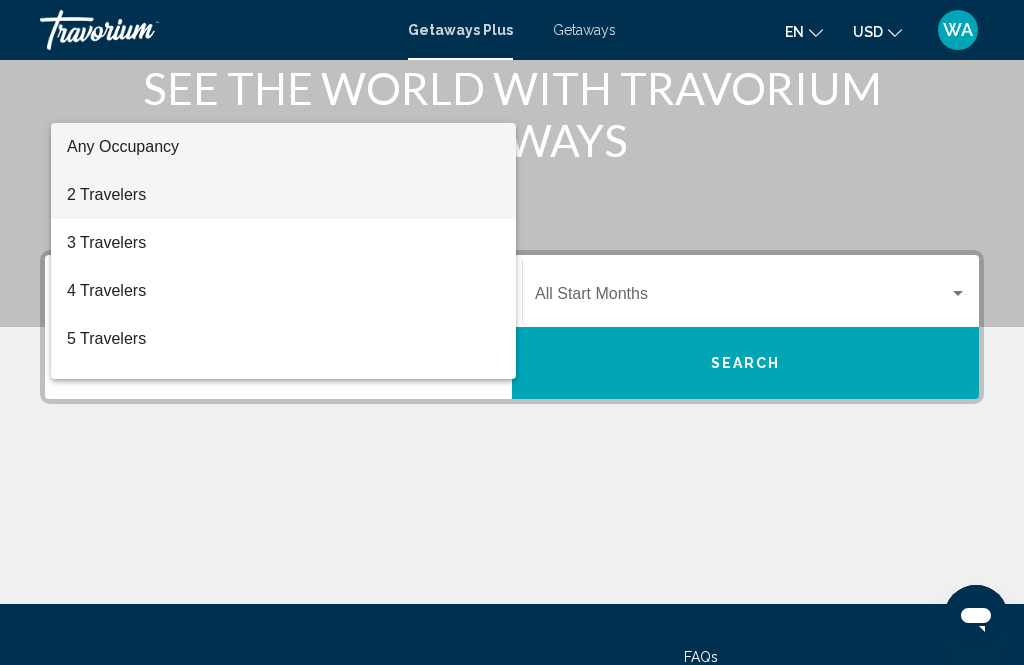 click on "2 Travelers" at bounding box center [283, 195] 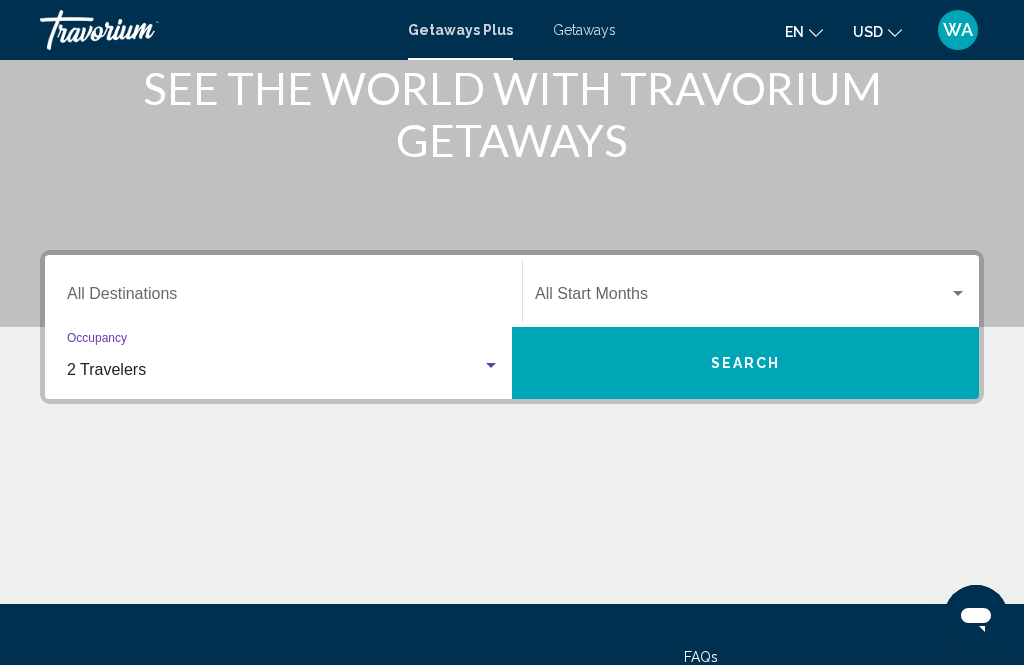 click on "Start Month All Start Months" at bounding box center [751, 291] 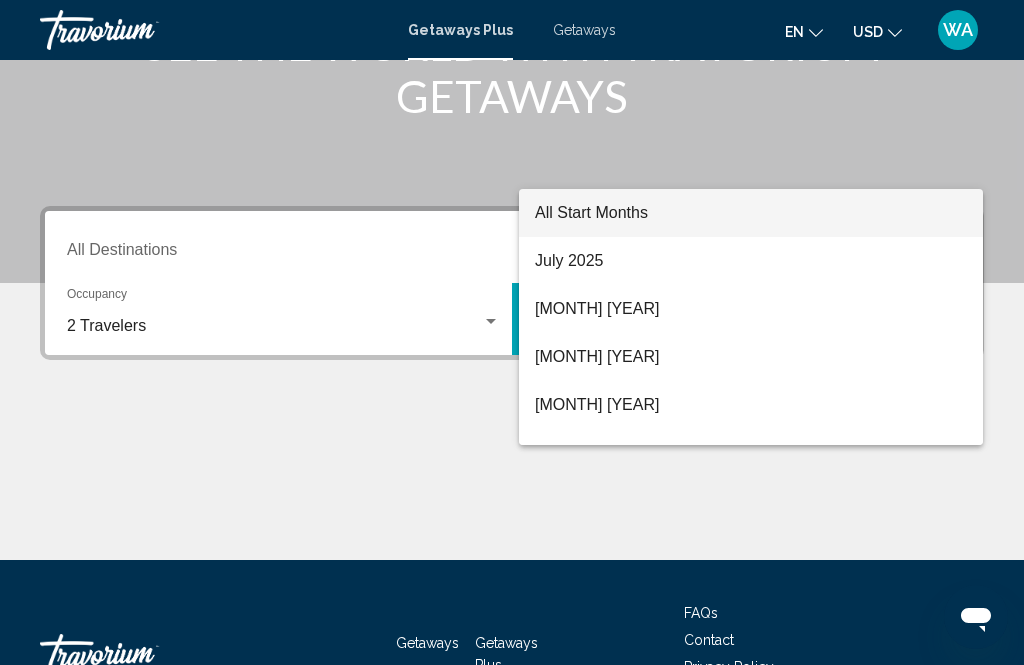 scroll, scrollTop: 393, scrollLeft: 0, axis: vertical 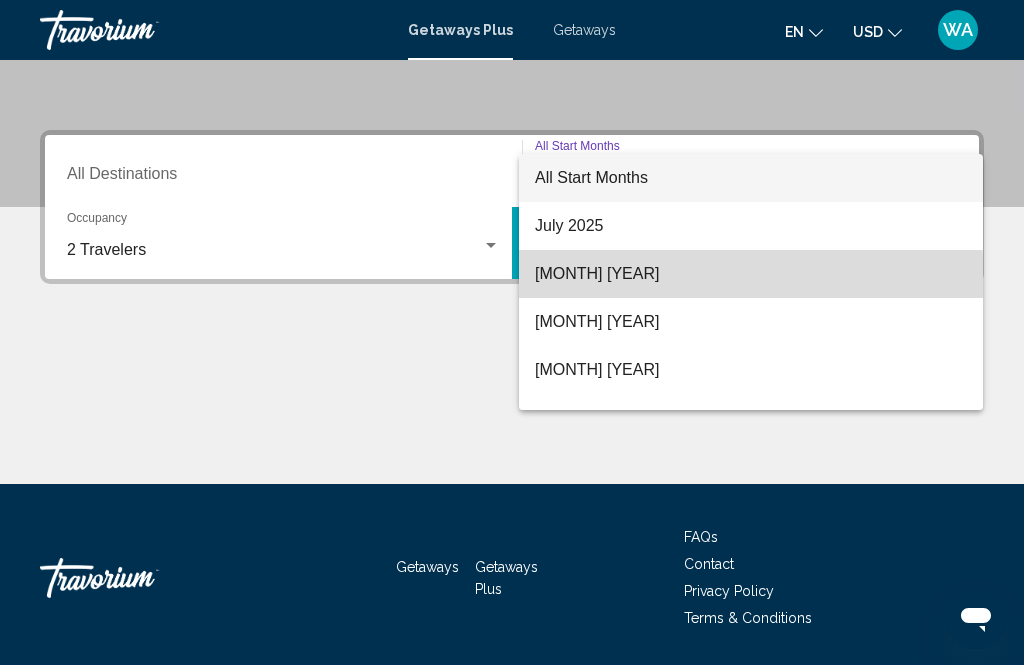 click on "[MONTH] [YEAR]" at bounding box center (751, 274) 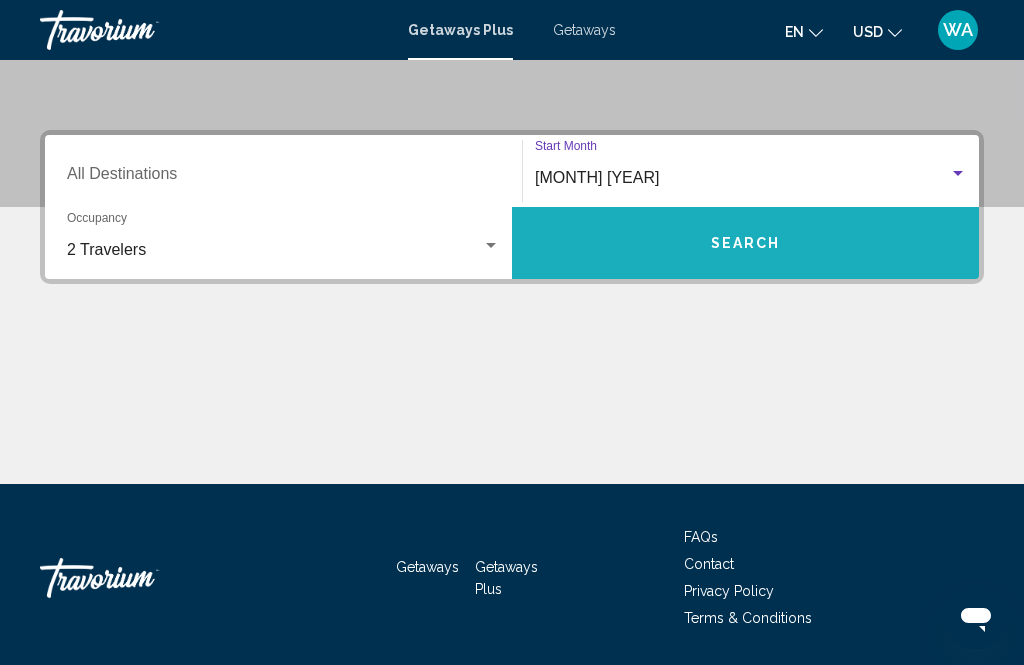 click on "Search" at bounding box center (746, 244) 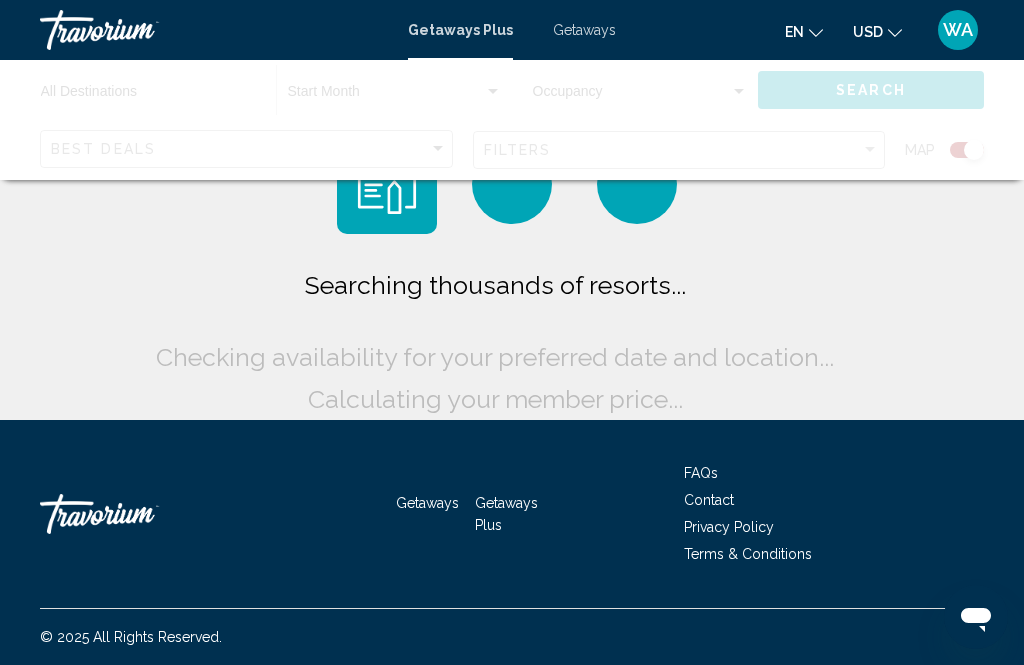 scroll, scrollTop: 0, scrollLeft: 0, axis: both 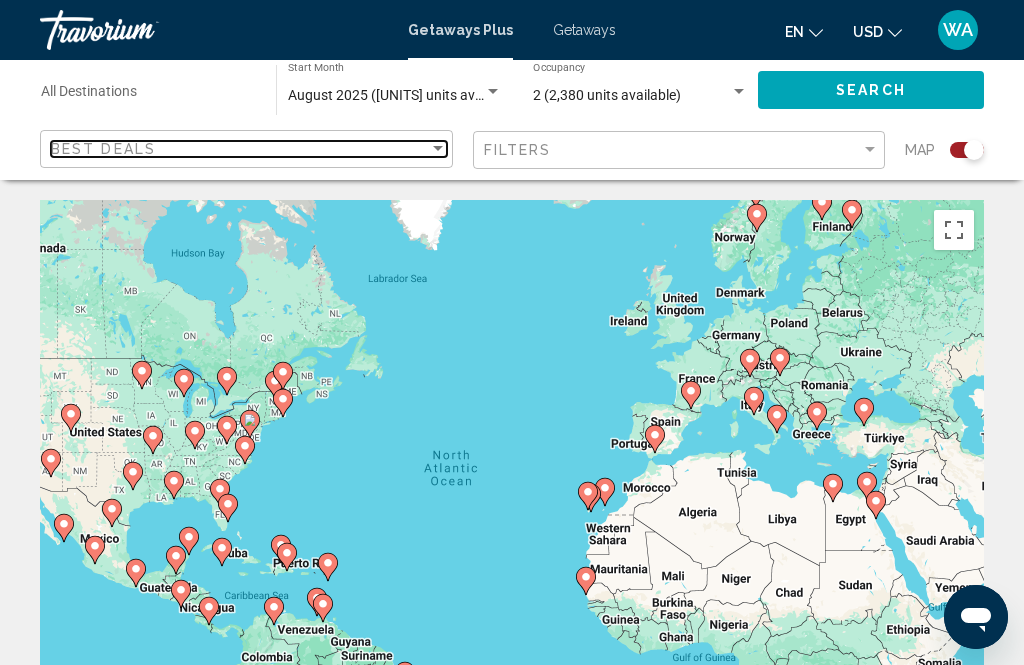 click at bounding box center [438, 149] 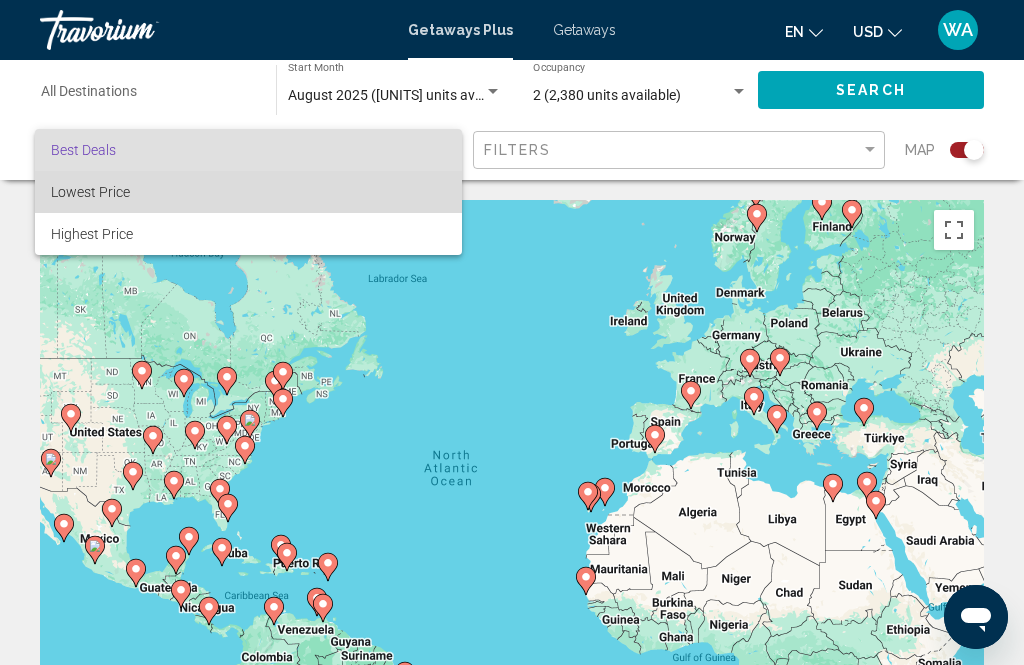 click on "Lowest Price" at bounding box center [90, 192] 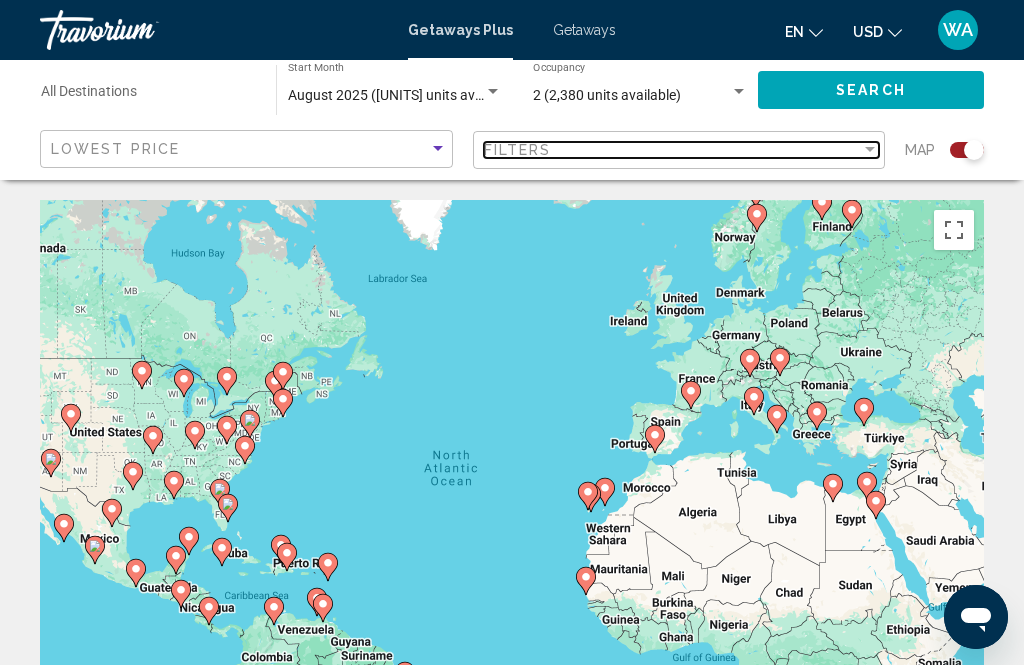 click at bounding box center (870, 150) 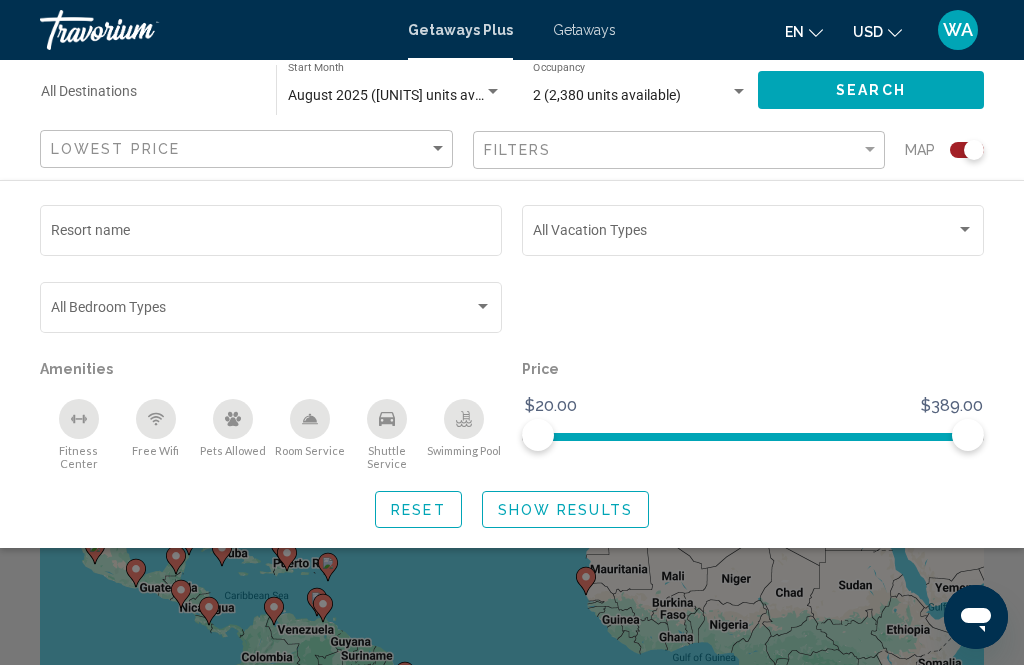 click at bounding box center [483, 307] 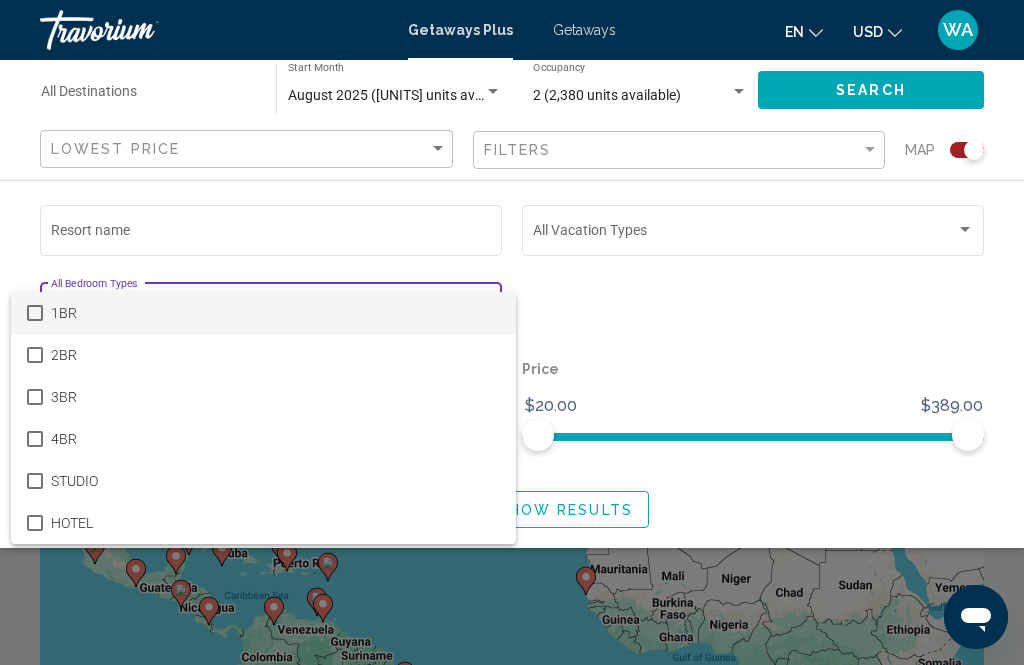 click at bounding box center [512, 332] 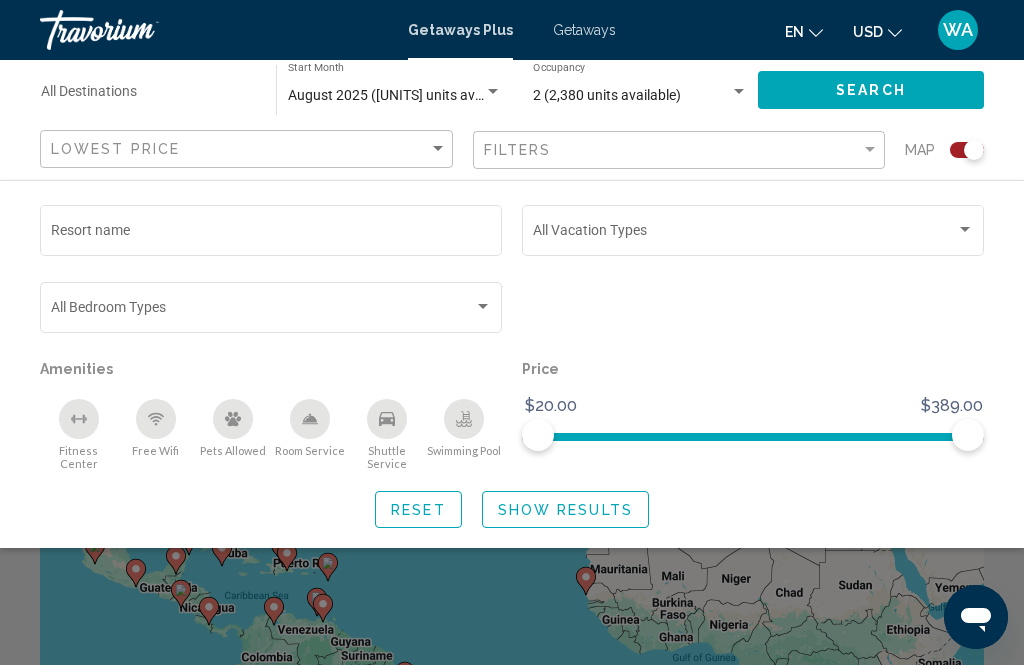 click at bounding box center (753, 234) 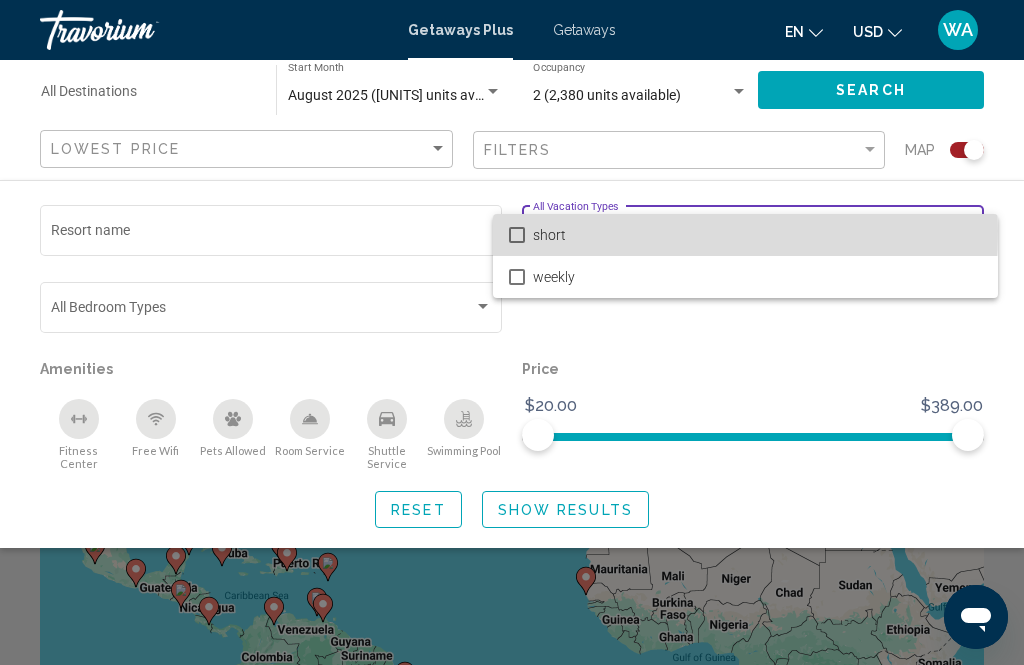 click at bounding box center (517, 235) 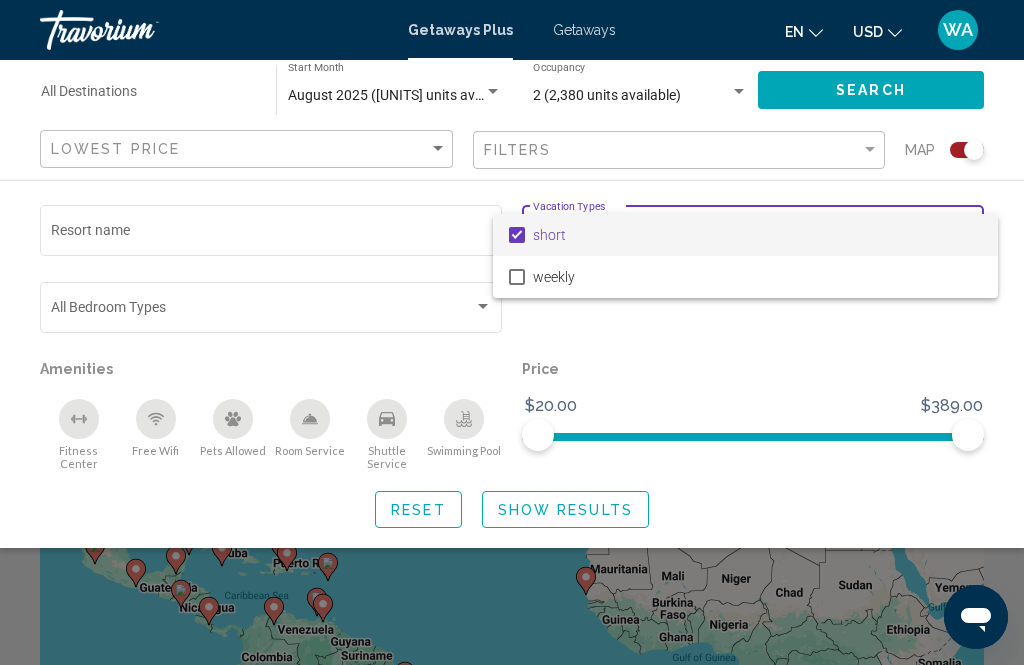click at bounding box center [512, 332] 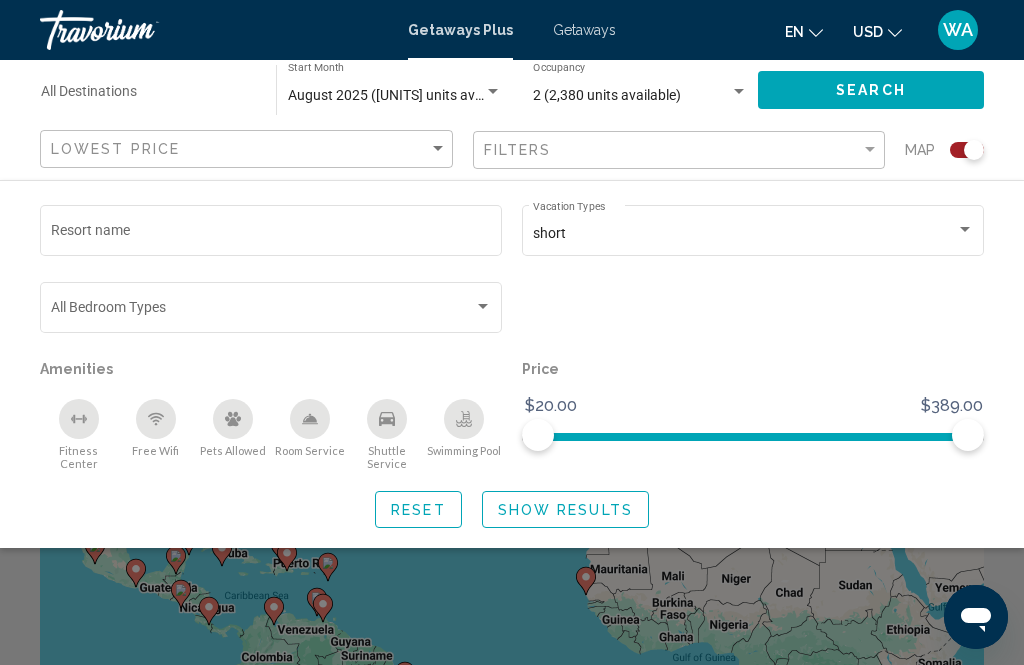 click at bounding box center [387, 419] 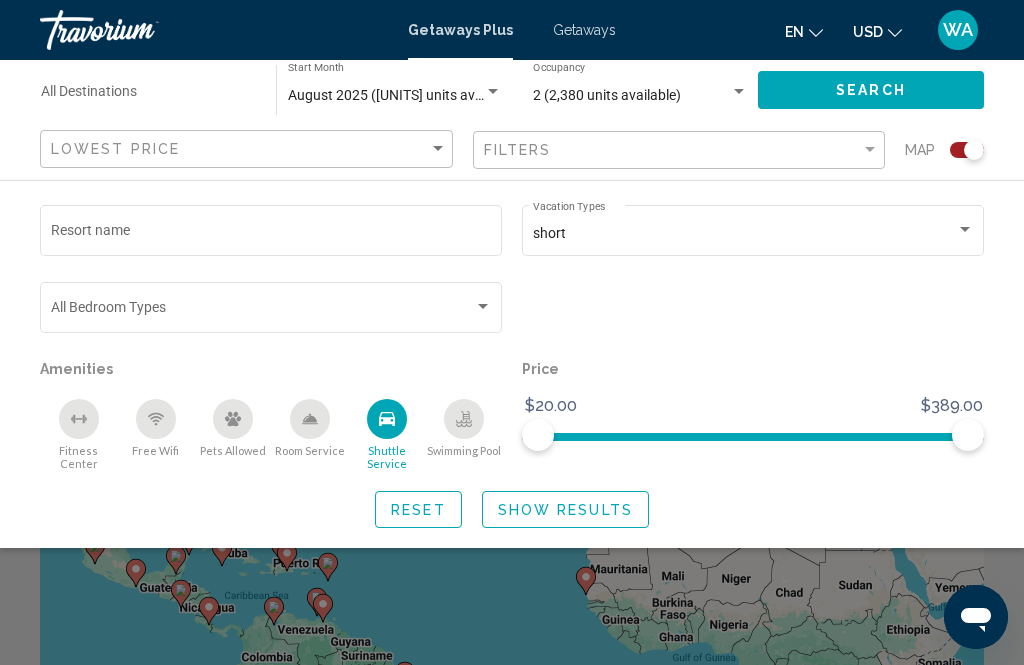 click at bounding box center (464, 419) 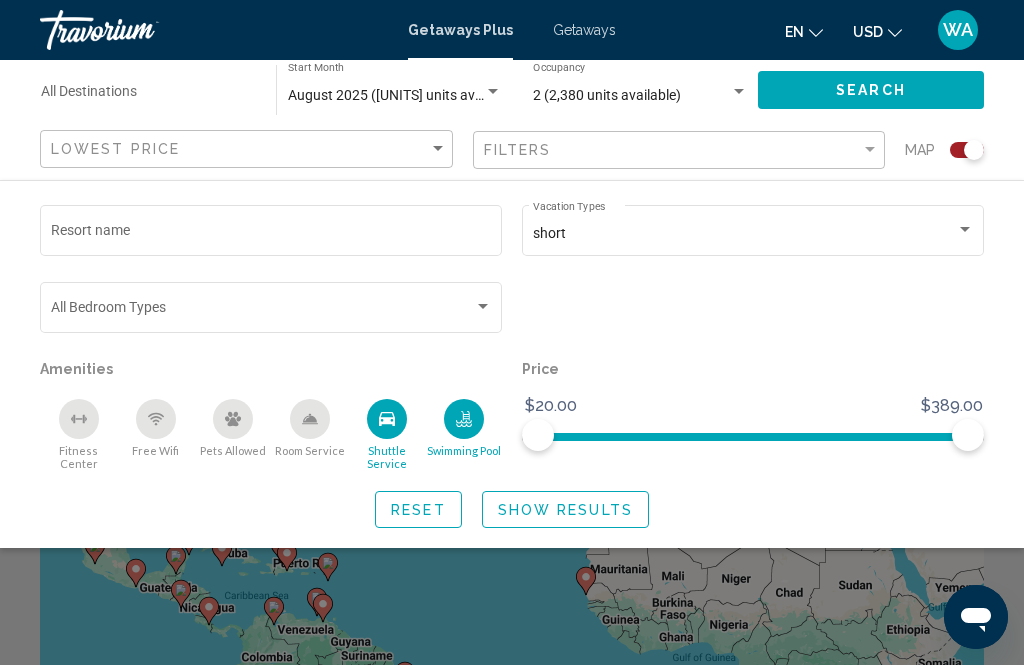 click at bounding box center [79, 419] 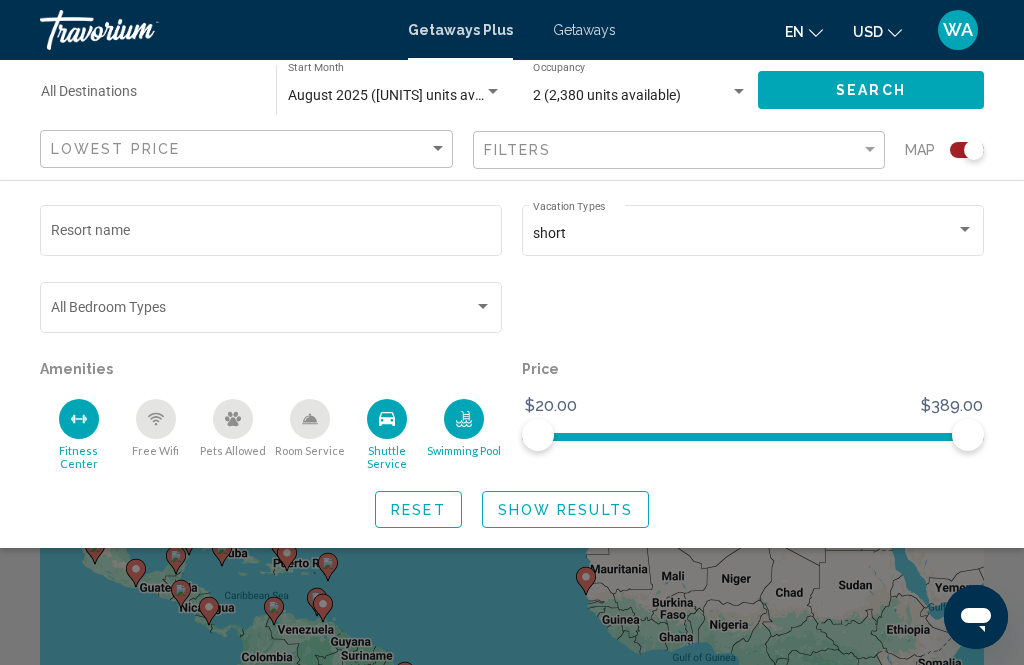 click at bounding box center [483, 306] 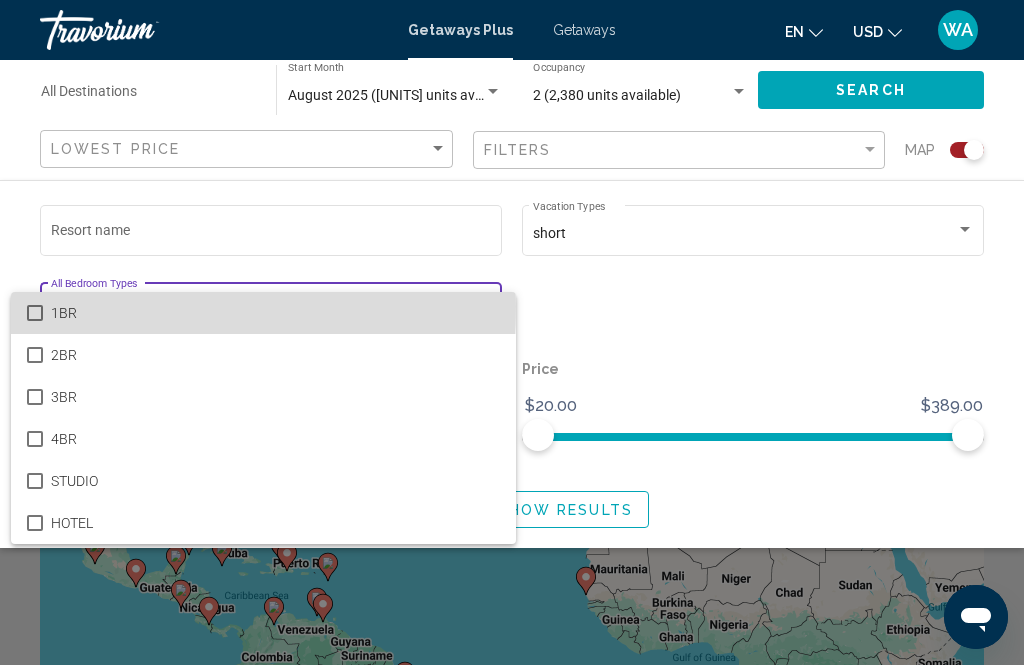 click at bounding box center (35, 313) 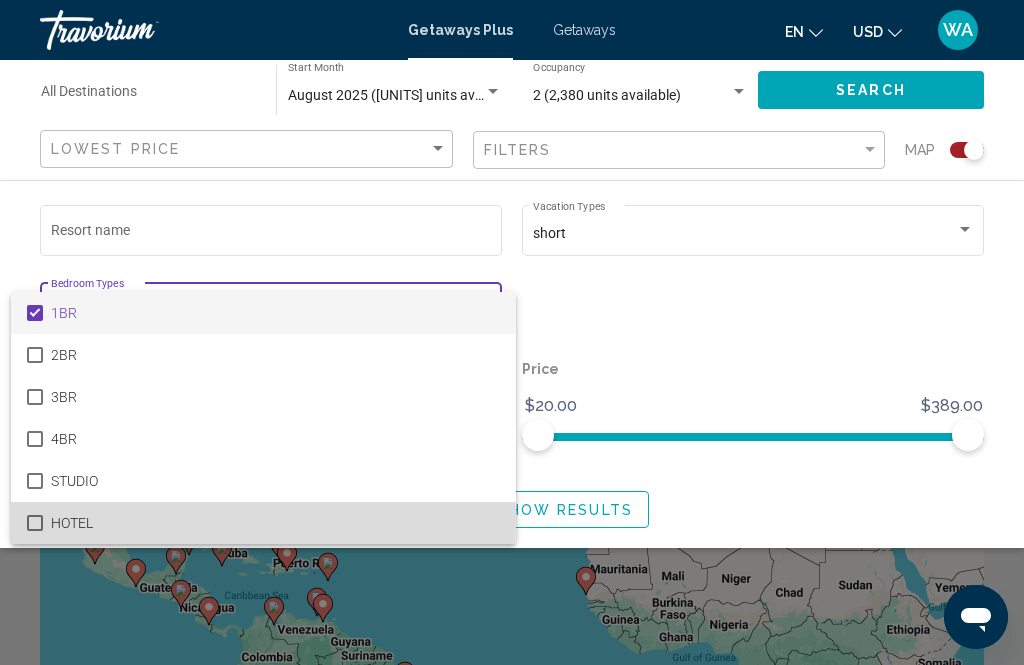 click at bounding box center [35, 523] 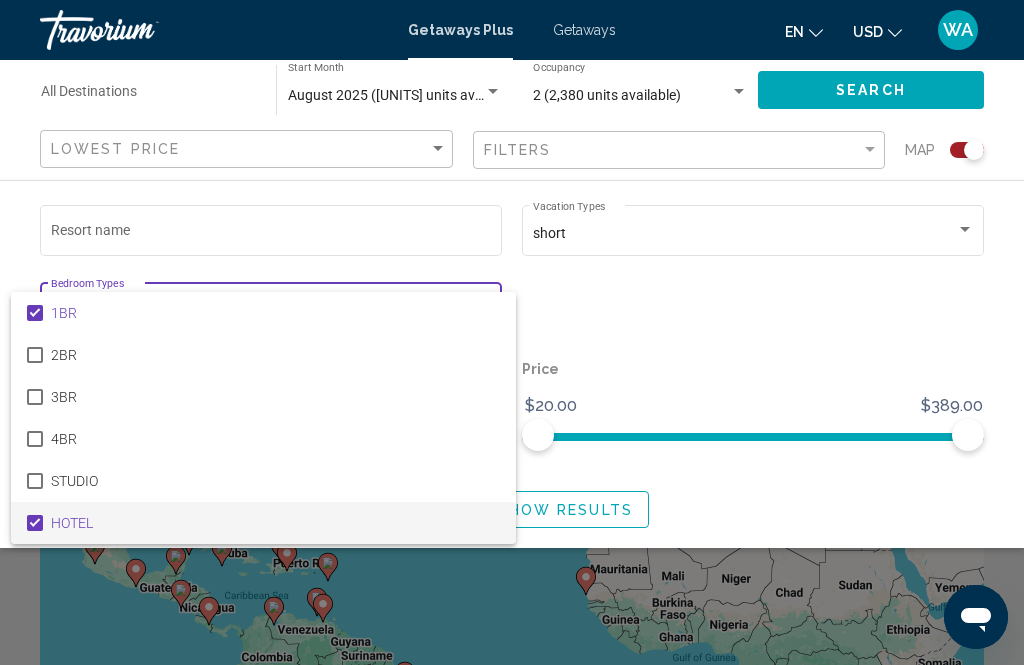 click at bounding box center (512, 332) 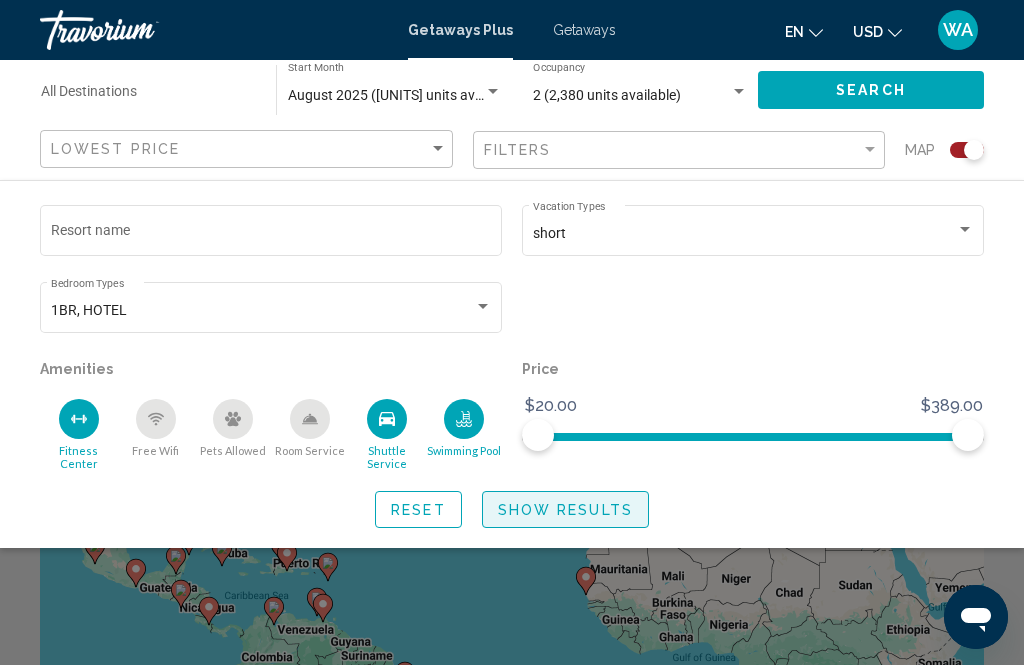 click on "Show Results" at bounding box center [565, 510] 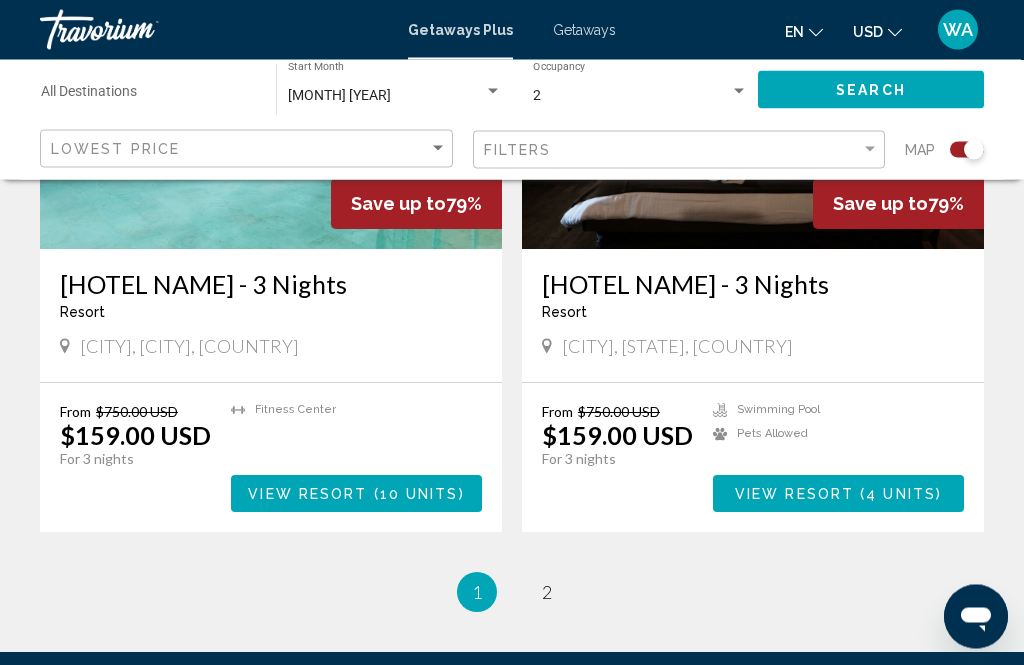 scroll, scrollTop: 4535, scrollLeft: 0, axis: vertical 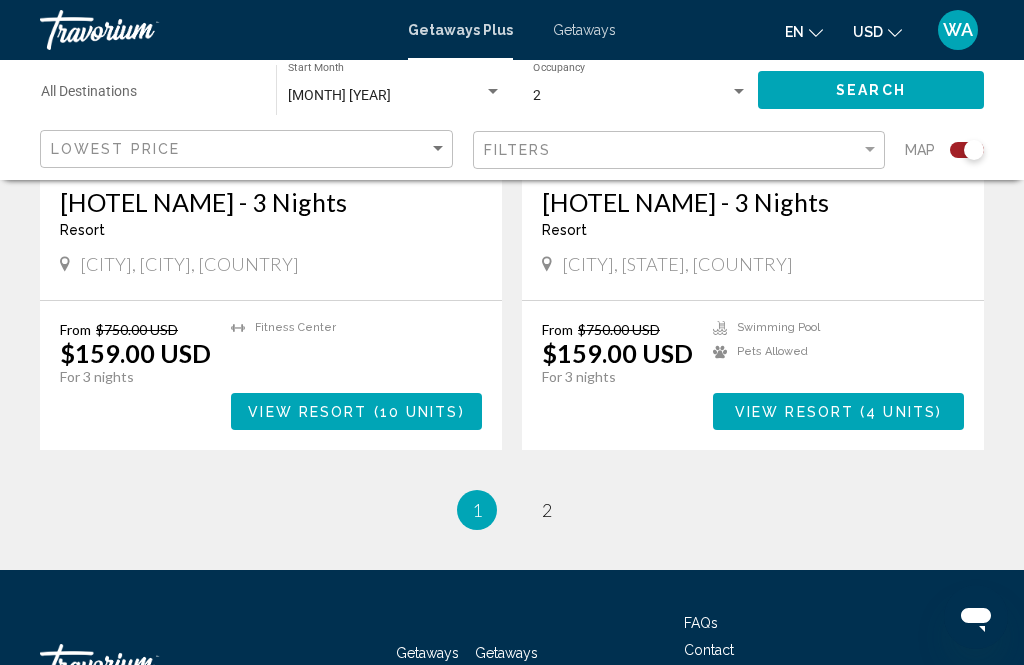 click on "Getaways Plus" at bounding box center (506, 664) 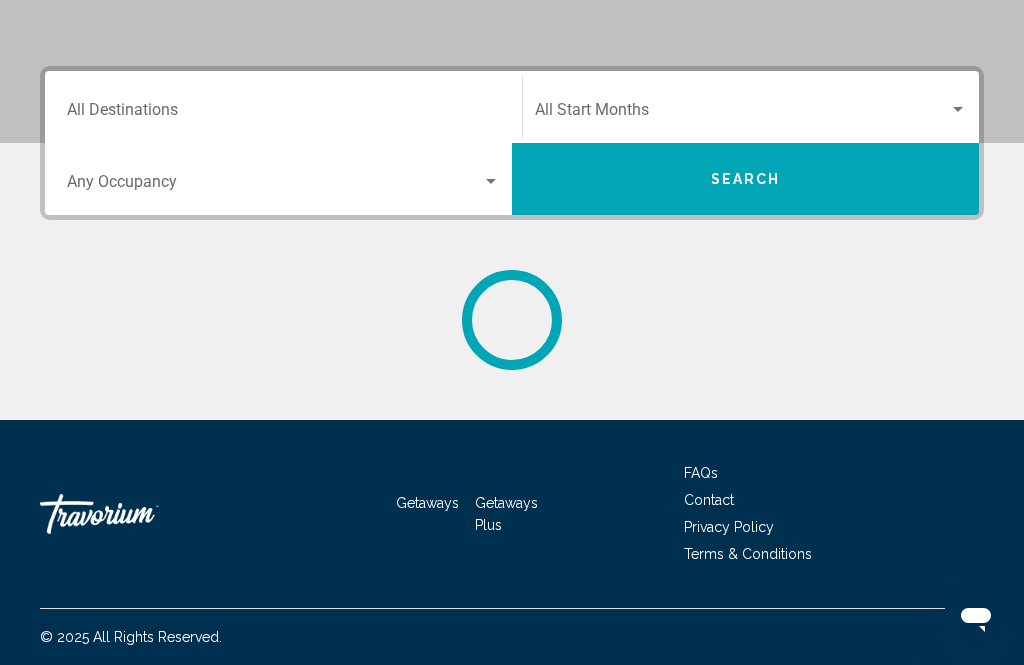 scroll, scrollTop: 0, scrollLeft: 0, axis: both 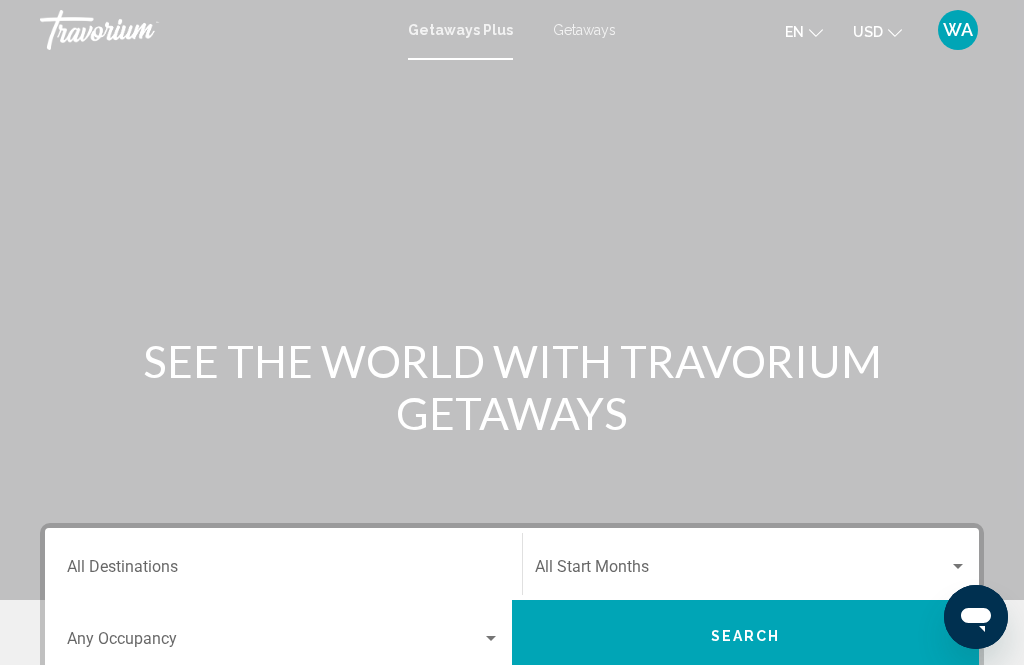 click on "Destination All Destinations" at bounding box center [283, 571] 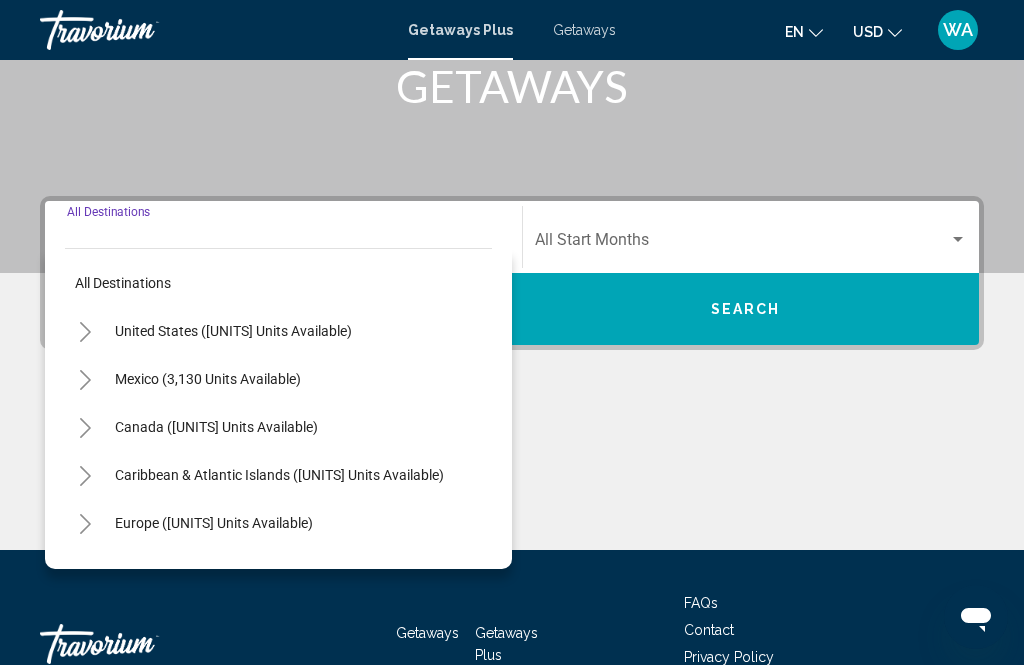 scroll, scrollTop: 393, scrollLeft: 0, axis: vertical 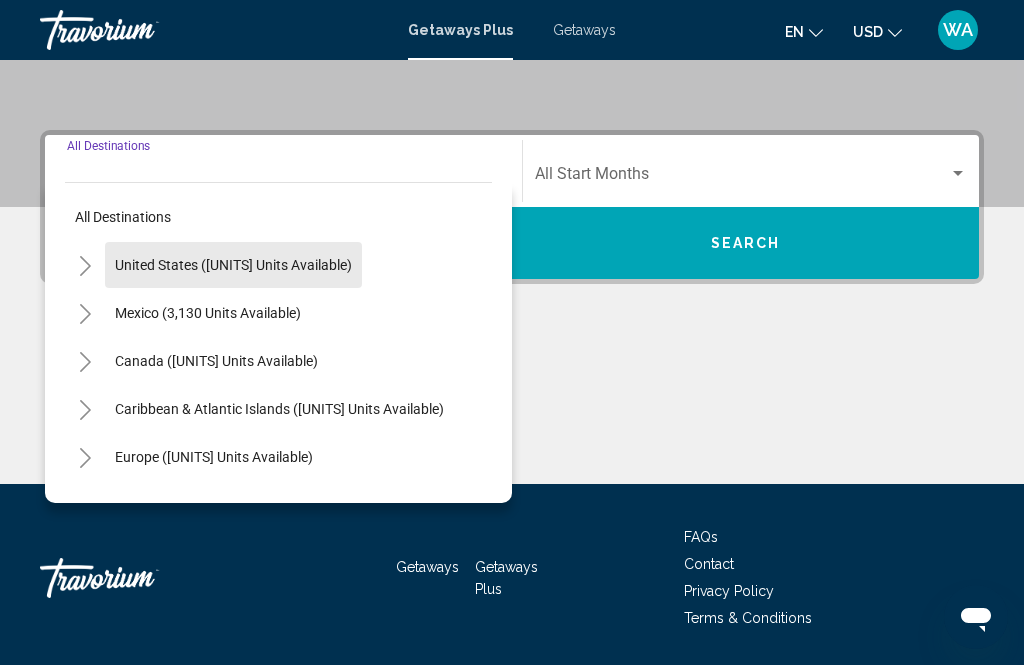 click on "United States ([UNITS] units available)" at bounding box center [233, 265] 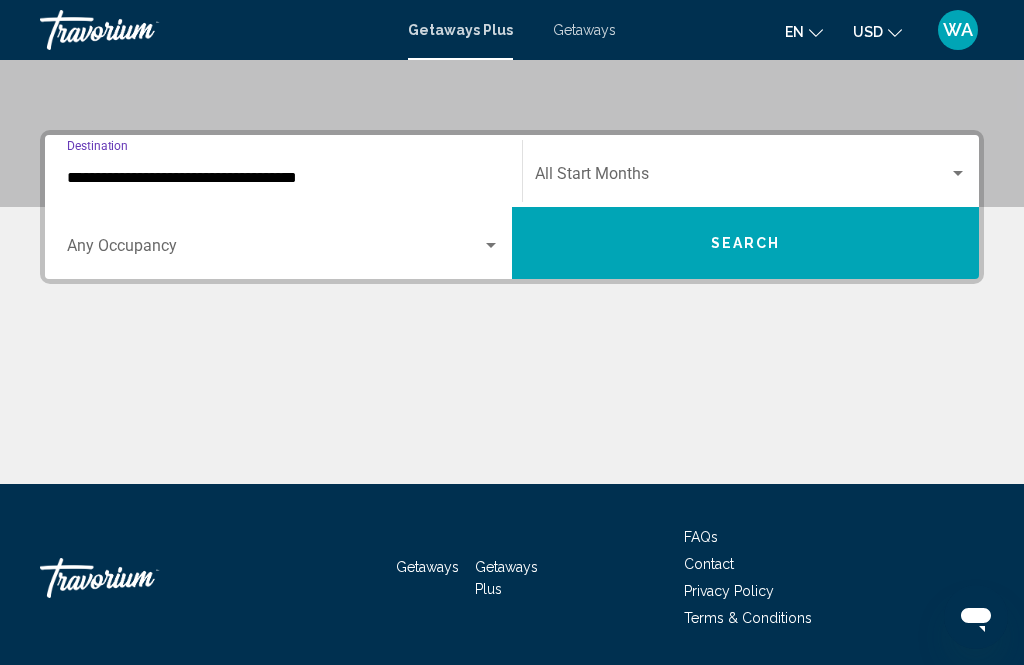 click at bounding box center [283, 250] 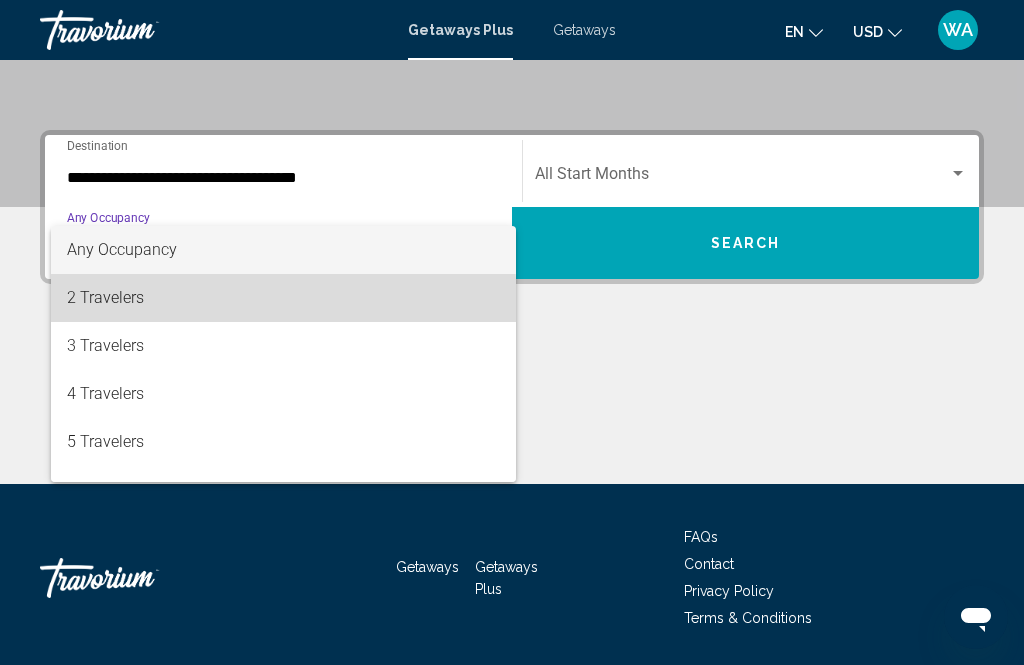 click on "2 Travelers" at bounding box center (283, 298) 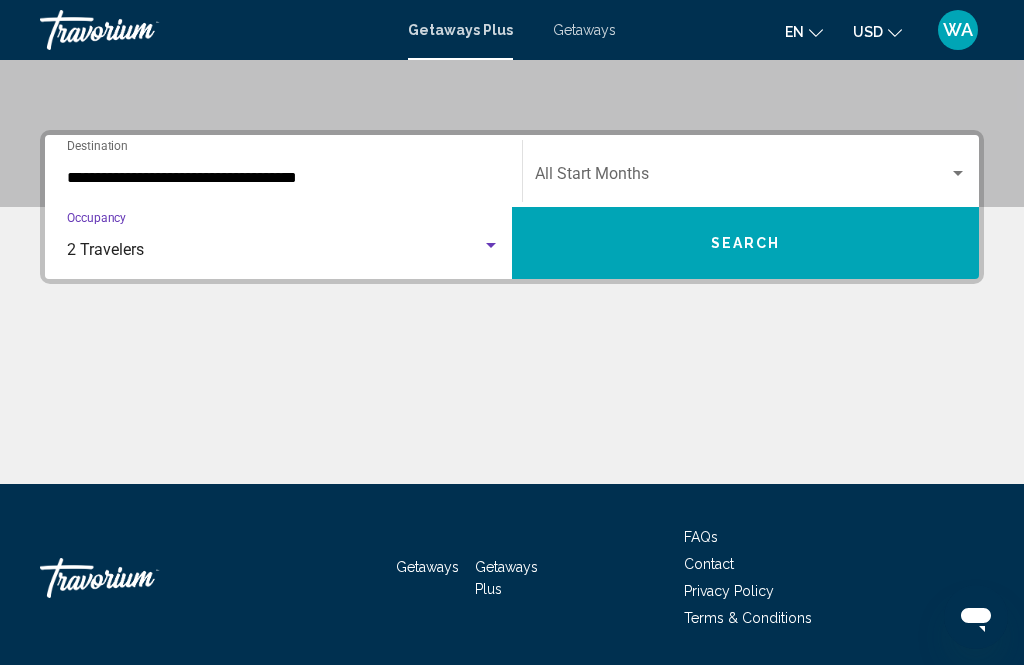 click at bounding box center [958, 174] 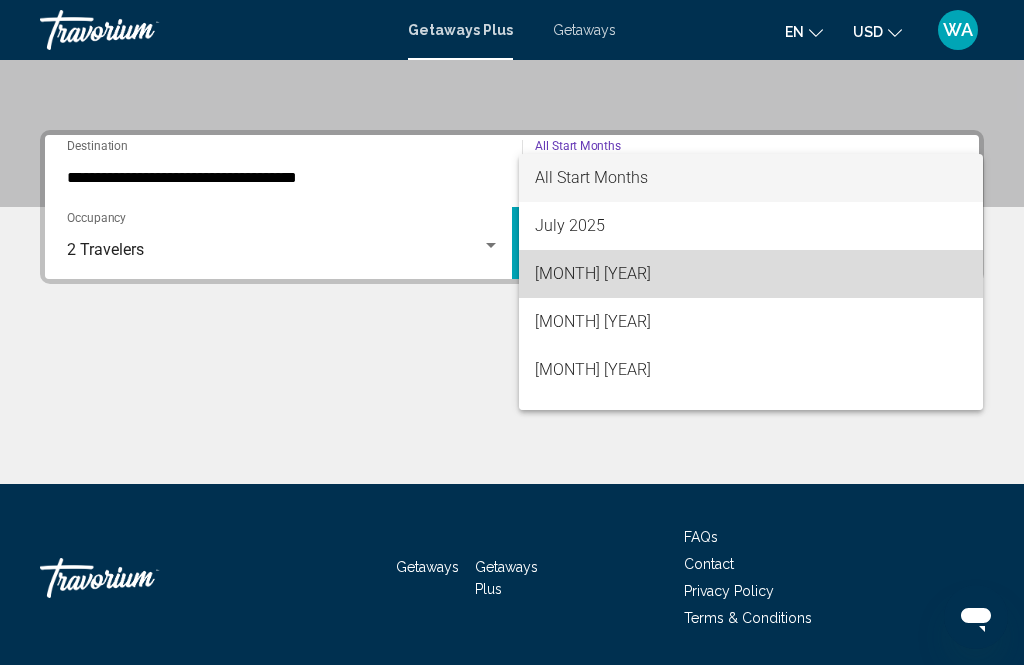 click on "[MONTH] [YEAR]" at bounding box center [751, 274] 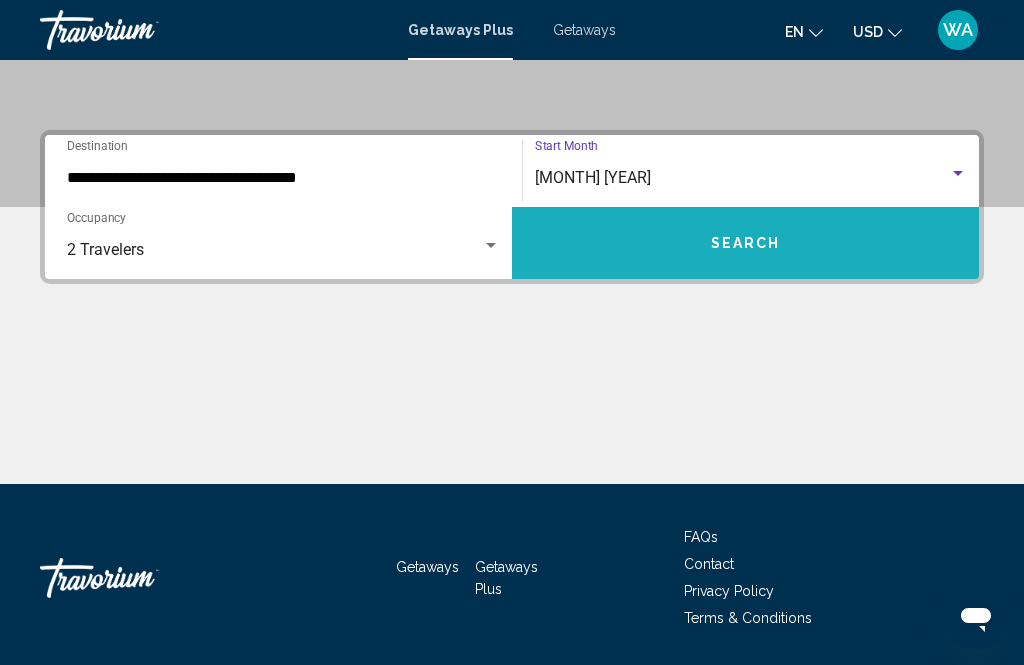 click on "Search" at bounding box center [745, 243] 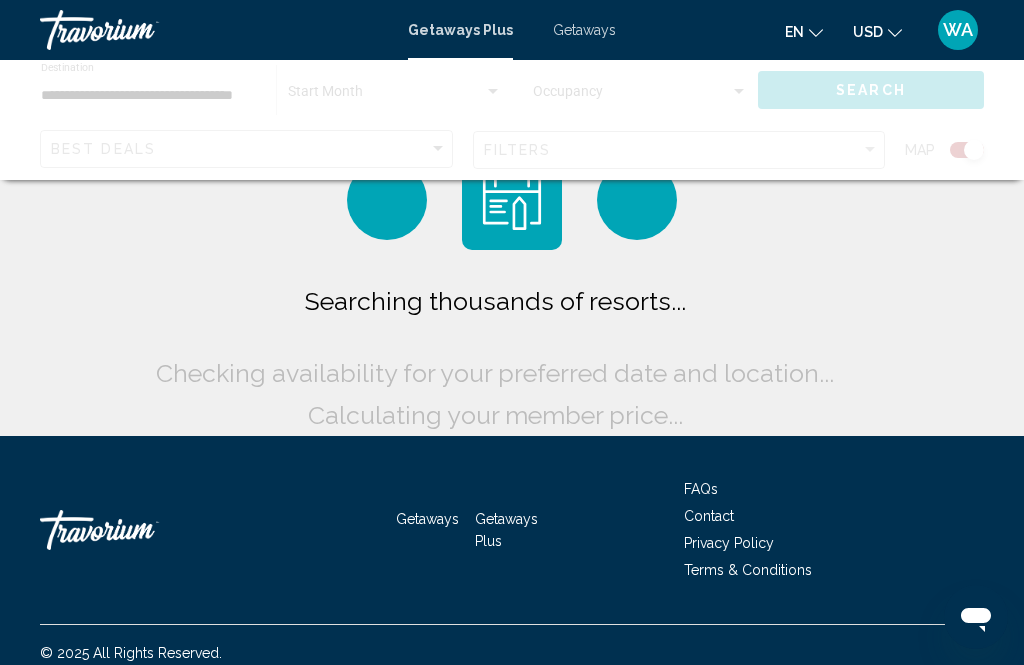 scroll, scrollTop: 0, scrollLeft: 0, axis: both 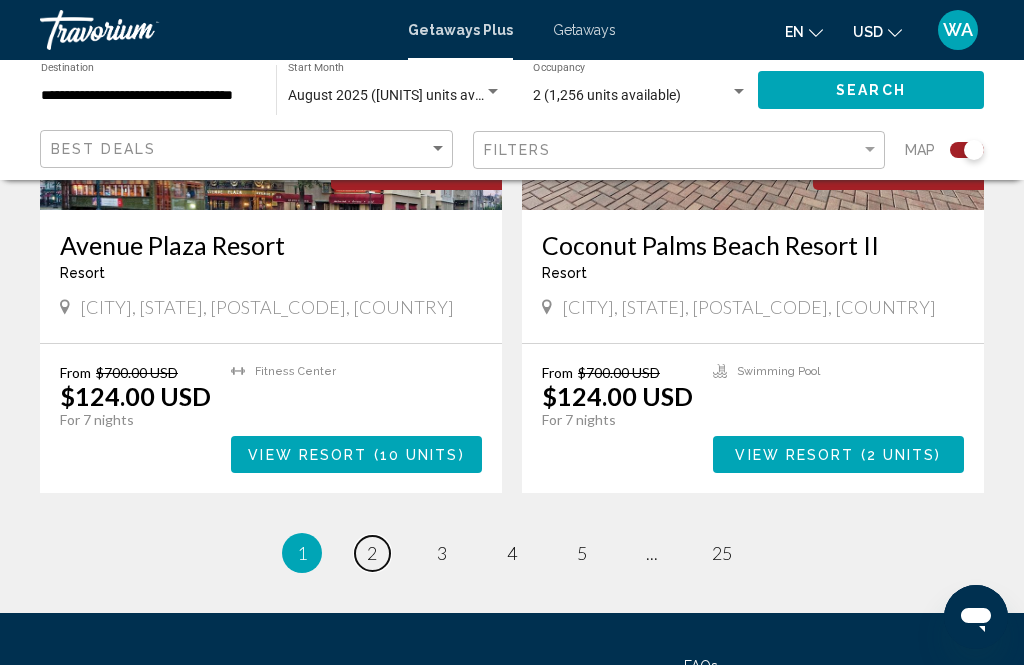 click on "2" at bounding box center [372, 553] 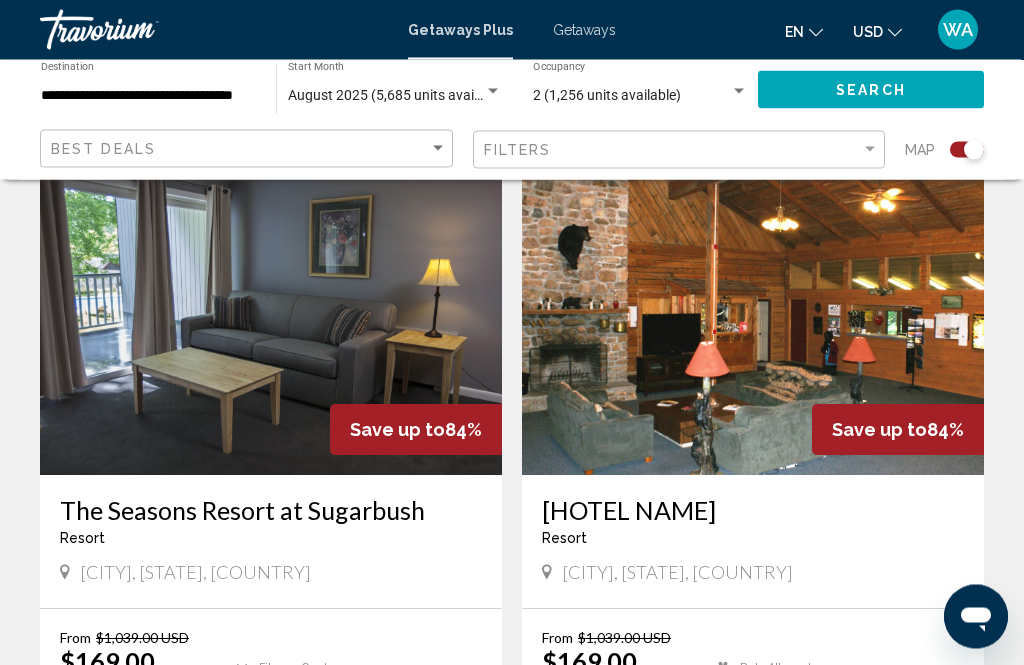 scroll, scrollTop: 4110, scrollLeft: 0, axis: vertical 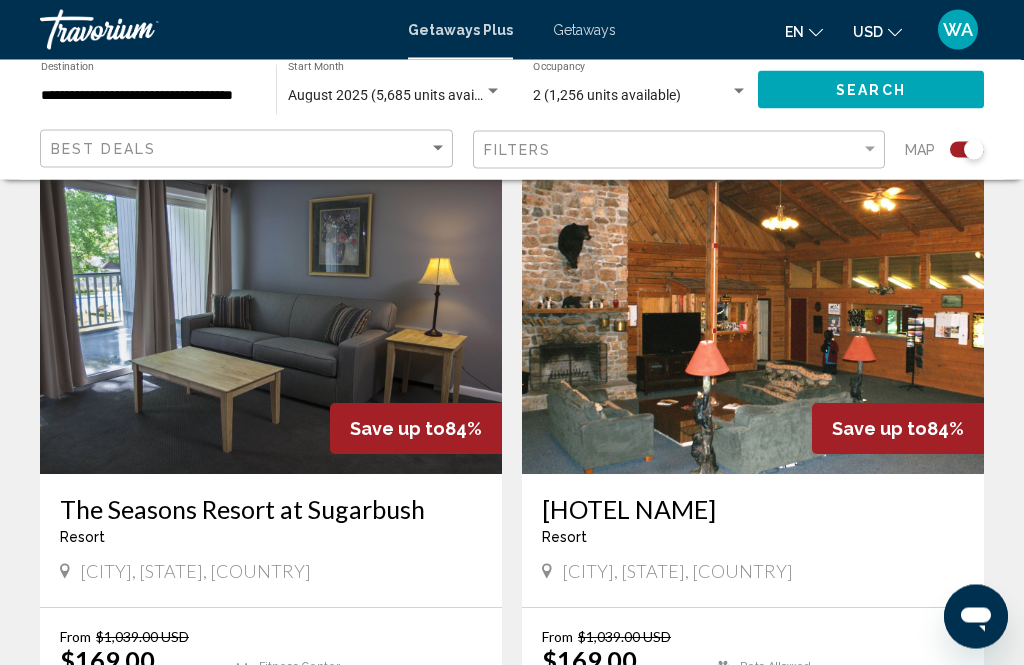 click on "25" at bounding box center (302, 850) 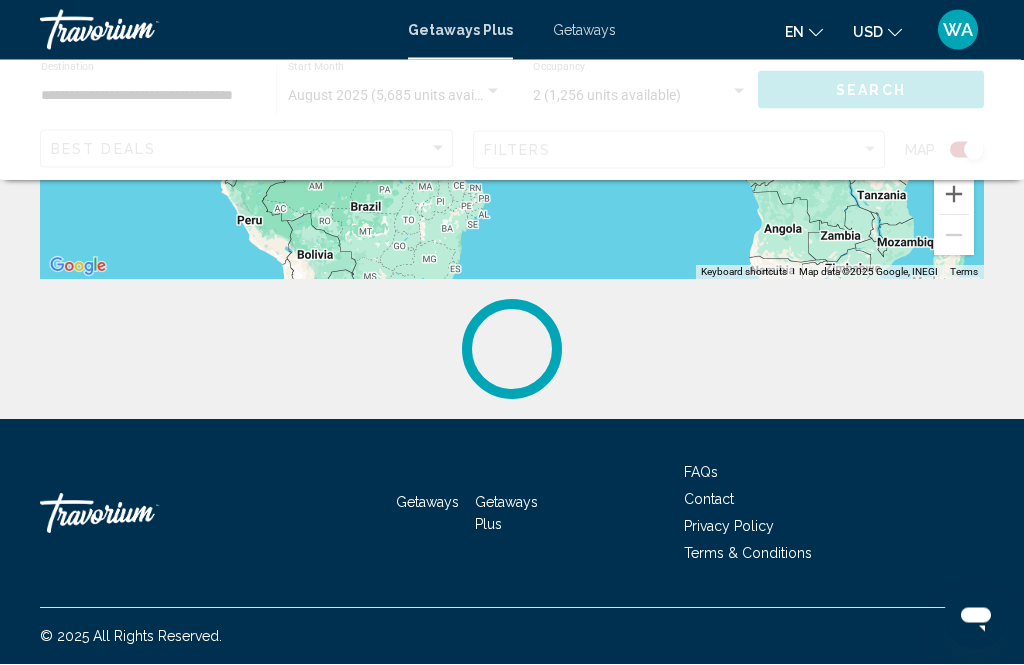 scroll, scrollTop: 0, scrollLeft: 0, axis: both 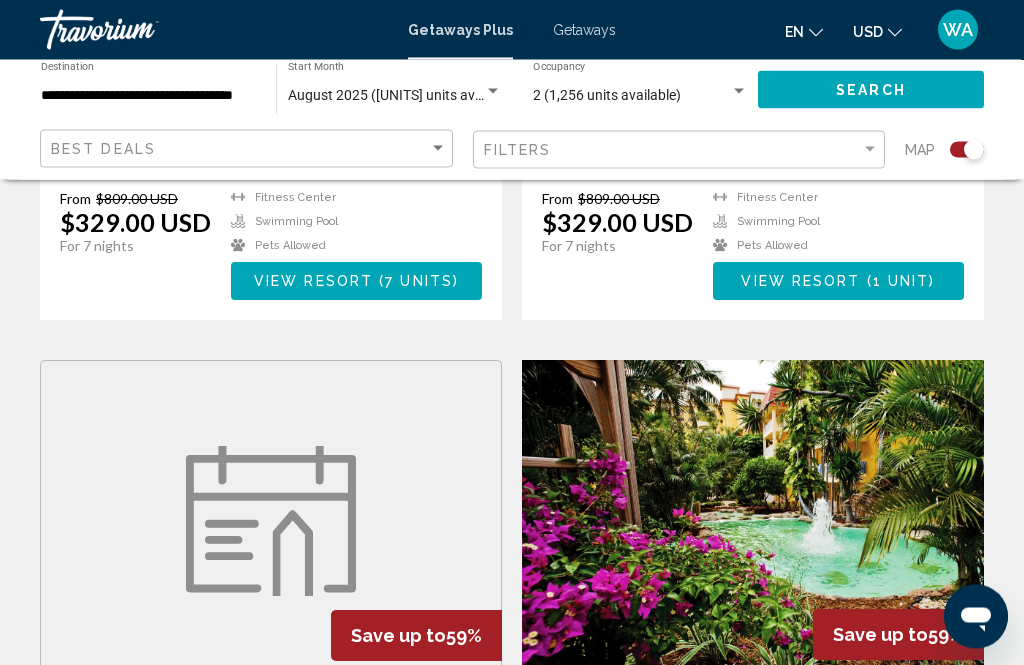click on "WA" at bounding box center [958, 30] 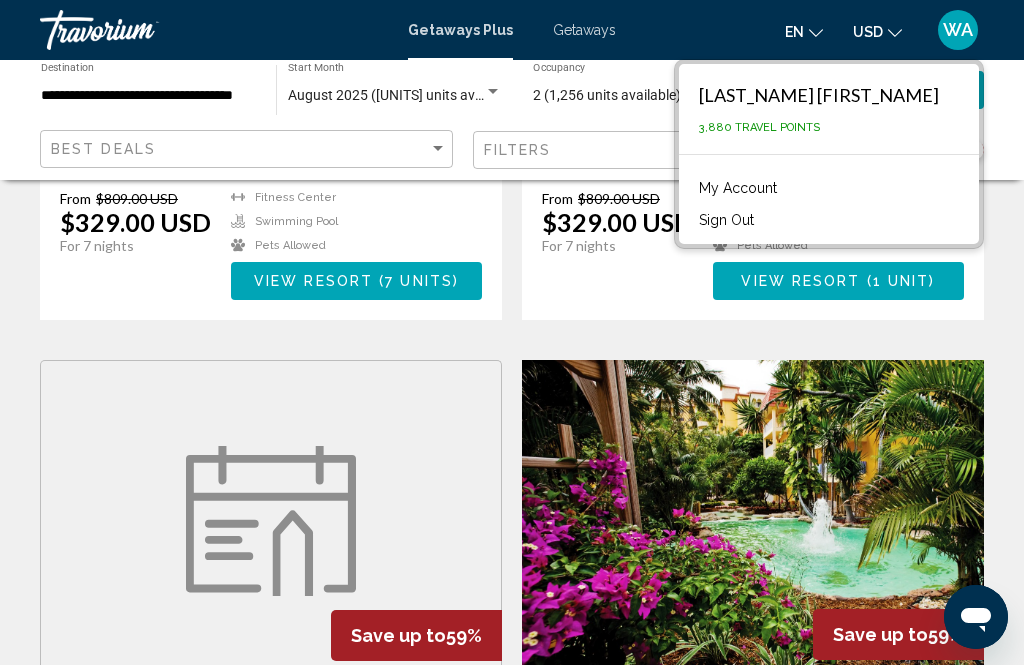 click on "Sign Out" at bounding box center (726, 220) 